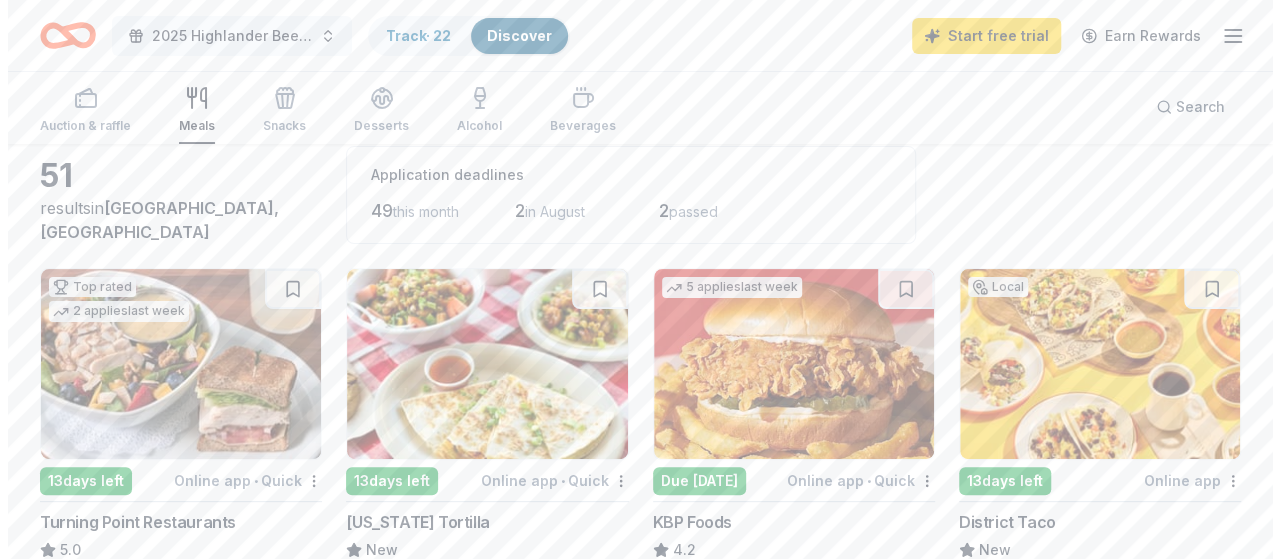 scroll, scrollTop: 0, scrollLeft: 0, axis: both 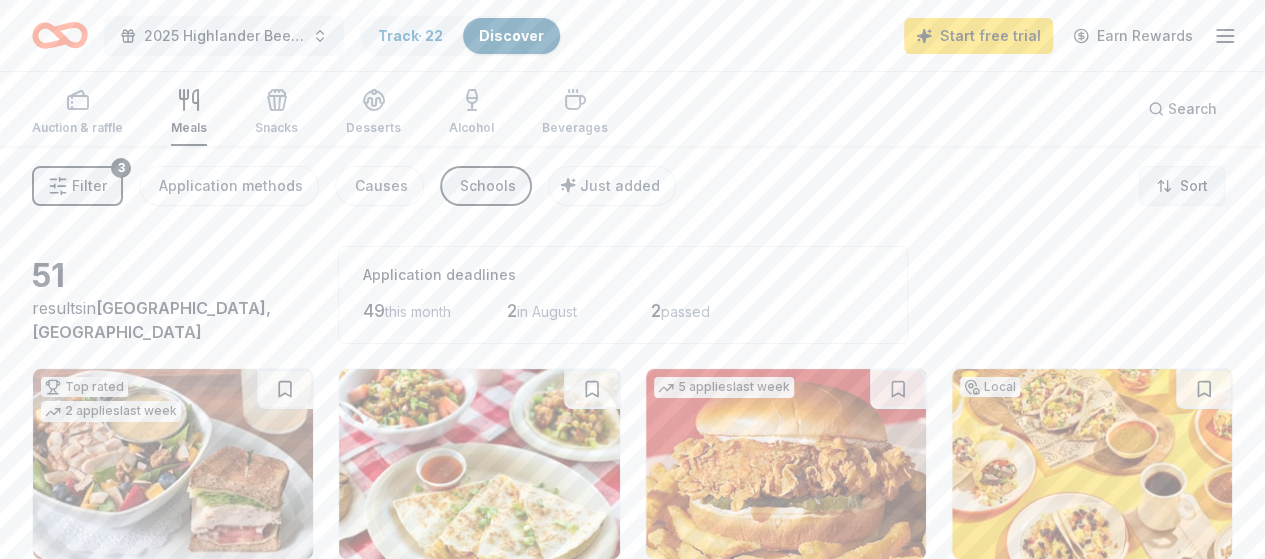 click on "2025 Highlander Beefsteak & Tricky Tray Track  · 22 Discover Start free  trial Earn Rewards Auction & raffle Meals Snacks Desserts Alcohol Beverages Search Filter 3 Application methods Causes Schools Just added Sort 51 results  in  [GEOGRAPHIC_DATA], [GEOGRAPHIC_DATA] Application deadlines 49  this month 2  in [DATE]  passed Top rated 2   applies  last week 13  days left Online app • Quick Turning Point Restaurants 5.0 Gift card(s), gift basket(s) 13  days left Online app • Quick [US_STATE] Tortilla New Food, gift card(s) 5   applies  last week Due [DATE] Online app • Quick KBP Foods 4.2 Gift card(s), free chicken sandwich card(s), discounted catering Local 13  days left Online app District Taco New Food, gift cards, merchandise 4   applies  last week 13  days left Online app • Quick Royal Farms New Food, gift card(s) 9   applies  last week 13  days left Online app • Quick [PERSON_NAME]'s Frozen Custard & Steakburgers 4.6 Gift basket(s), gift card(s), food Local 13  days left Online app • Quick New 1   apply  last week" at bounding box center (632, 279) 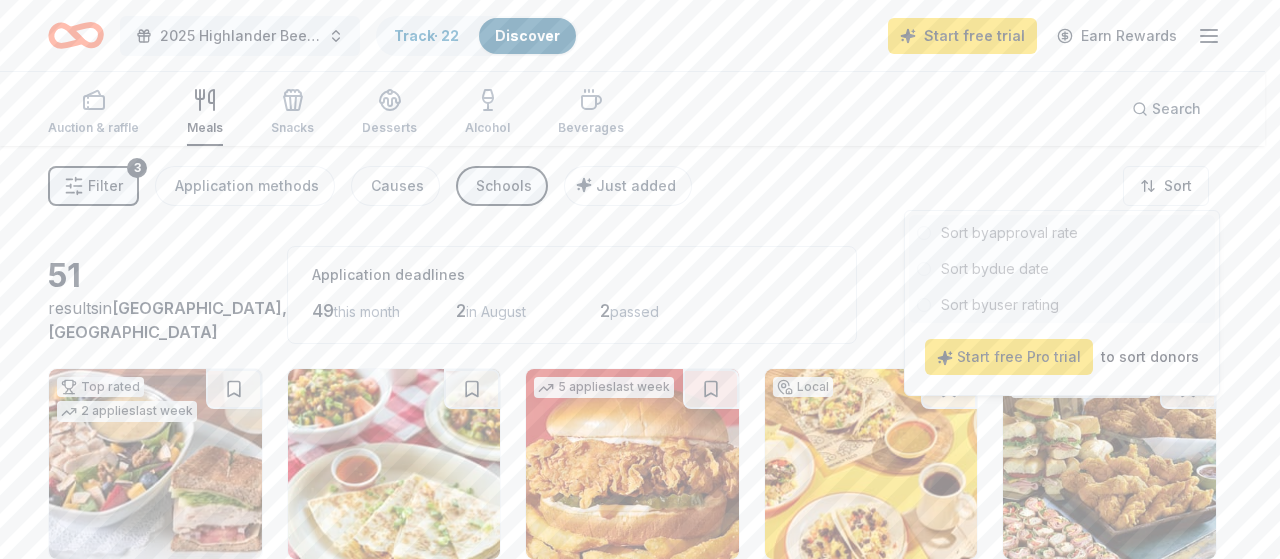 click on "2025 Highlander Beefsteak & Tricky Tray Track  · 22 Discover Start free  trial Earn Rewards Auction & raffle Meals Snacks Desserts Alcohol Beverages Search Filter 3 Application methods Causes Schools Just added Sort 51 results  in  West Milford, NJ Application deadlines 49  this month 2  in August 2  passed Top rated 2   applies  last week 13  days left Online app • Quick Turning Point Restaurants 5.0 Gift card(s), gift basket(s) 13  days left Online app • Quick California Tortilla New Food, gift card(s) 5   applies  last week Due tomorrow Online app • Quick KBP Foods 4.2 Gift card(s), free chicken sandwich card(s), discounted catering Local 13  days left Online app District Taco New Food, gift cards, merchandise 4   applies  last week 13  days left Online app • Quick Royal Farms New Food, gift card(s) 9   applies  last week 13  days left Online app • Quick Freddy's Frozen Custard & Steakburgers 4.6 Gift basket(s), gift card(s), food Local 13  days left Online app • Quick New 1   apply  last week" at bounding box center [640, 279] 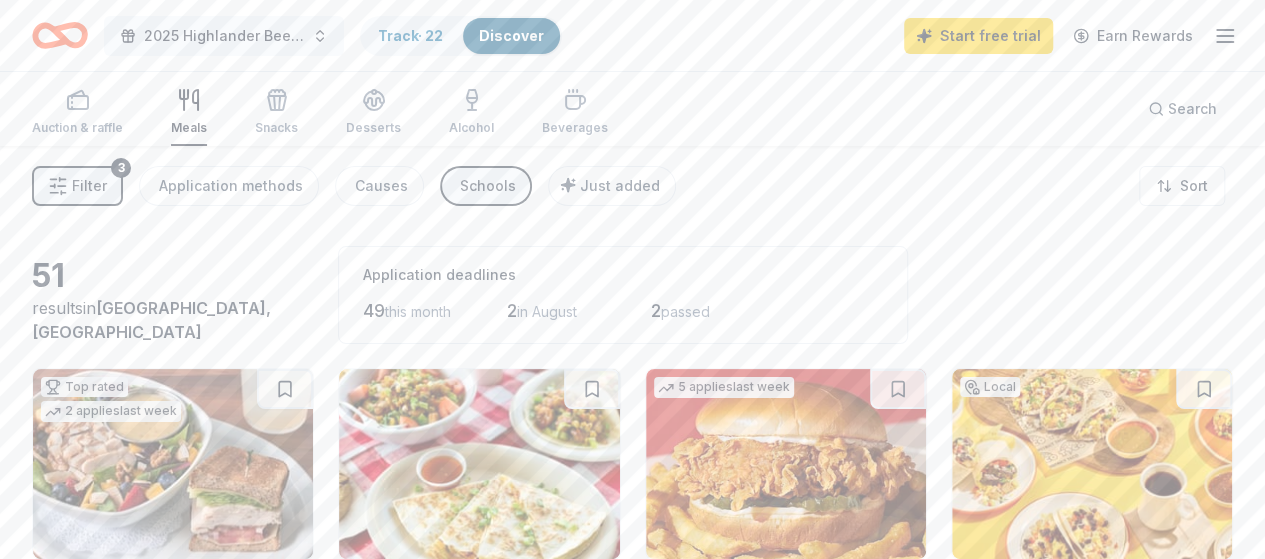 click on "Filter" at bounding box center [89, 186] 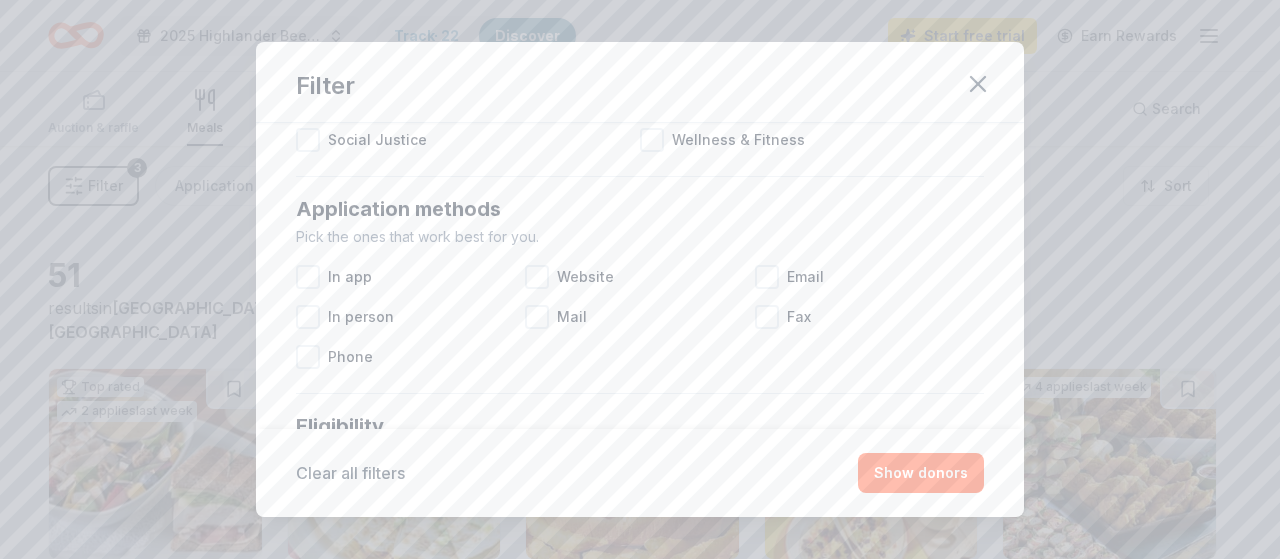 scroll, scrollTop: 300, scrollLeft: 0, axis: vertical 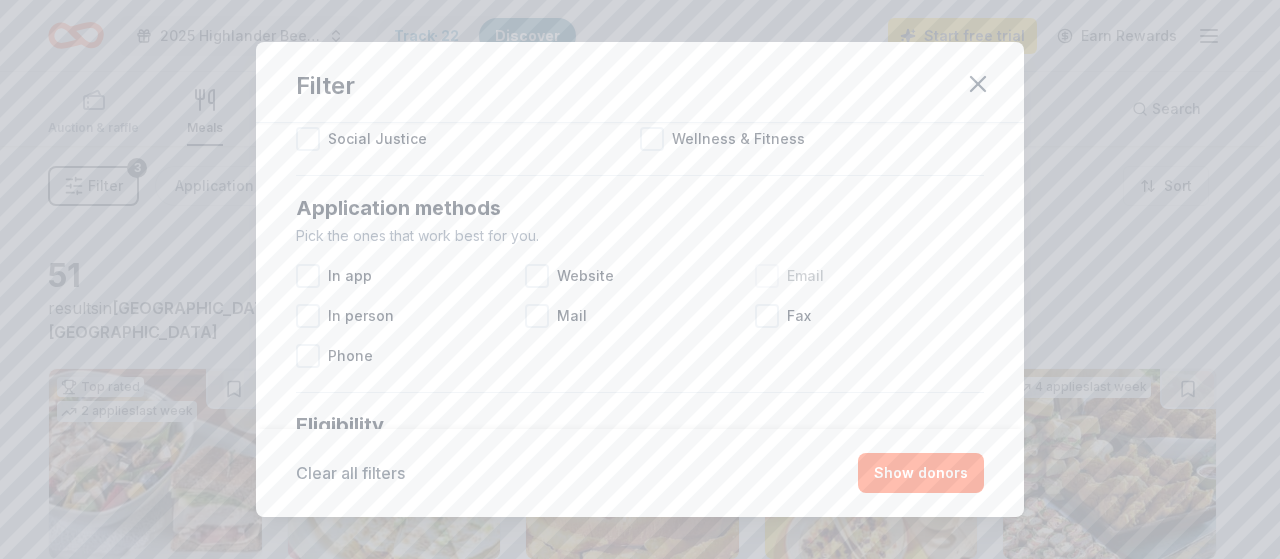 click at bounding box center (767, 276) 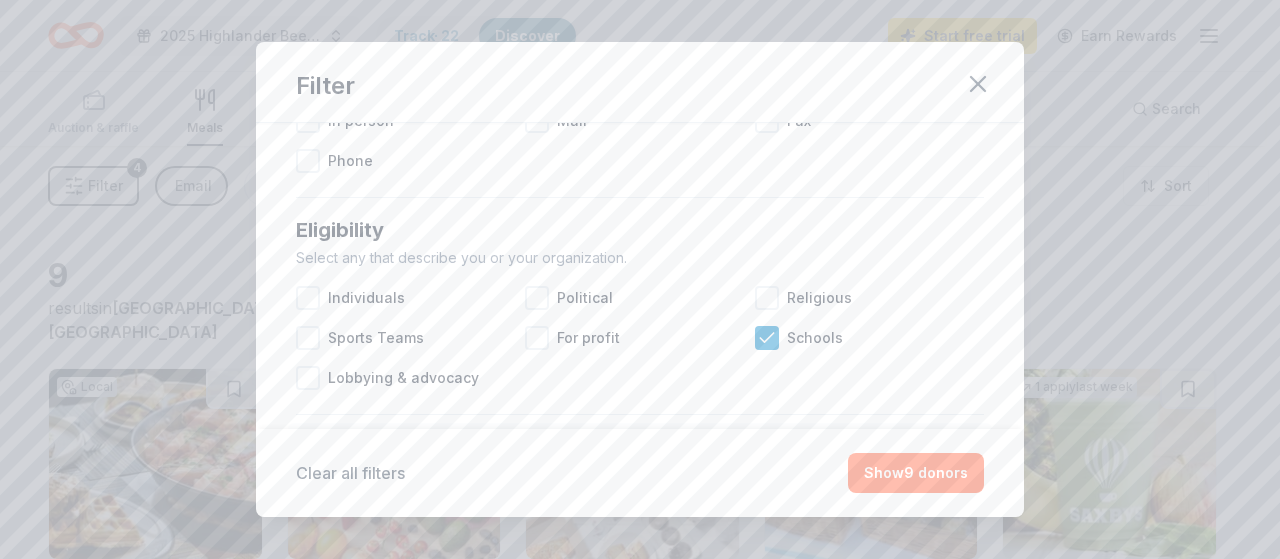 scroll, scrollTop: 500, scrollLeft: 0, axis: vertical 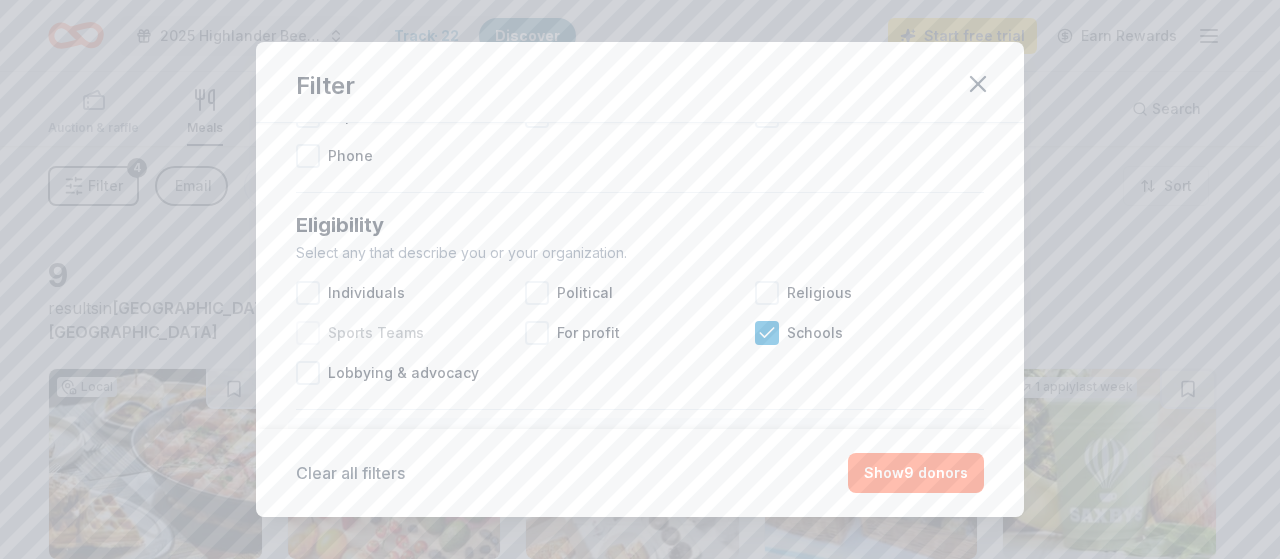 drag, startPoint x: 308, startPoint y: 336, endPoint x: 336, endPoint y: 341, distance: 28.442924 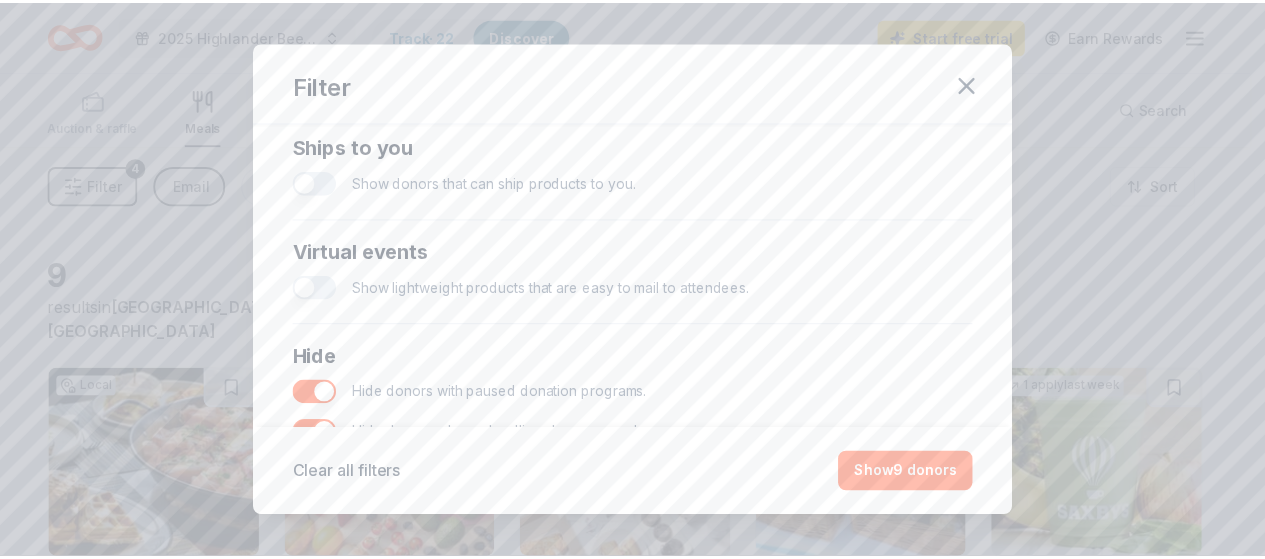 scroll, scrollTop: 1000, scrollLeft: 0, axis: vertical 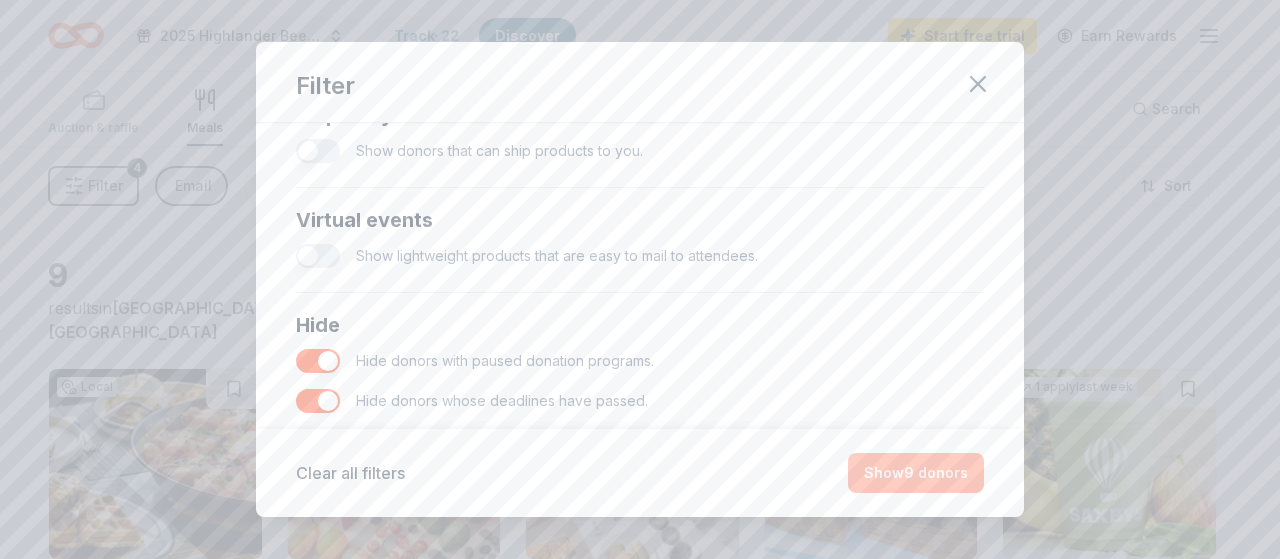 click on "Show  9   donors" at bounding box center [916, 473] 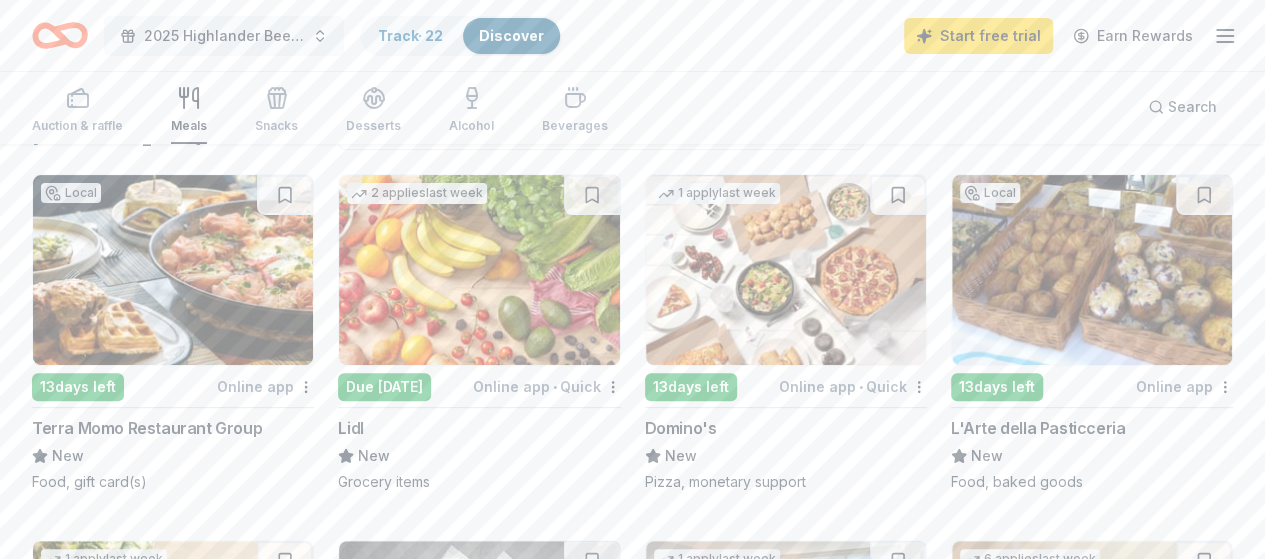 scroll, scrollTop: 200, scrollLeft: 0, axis: vertical 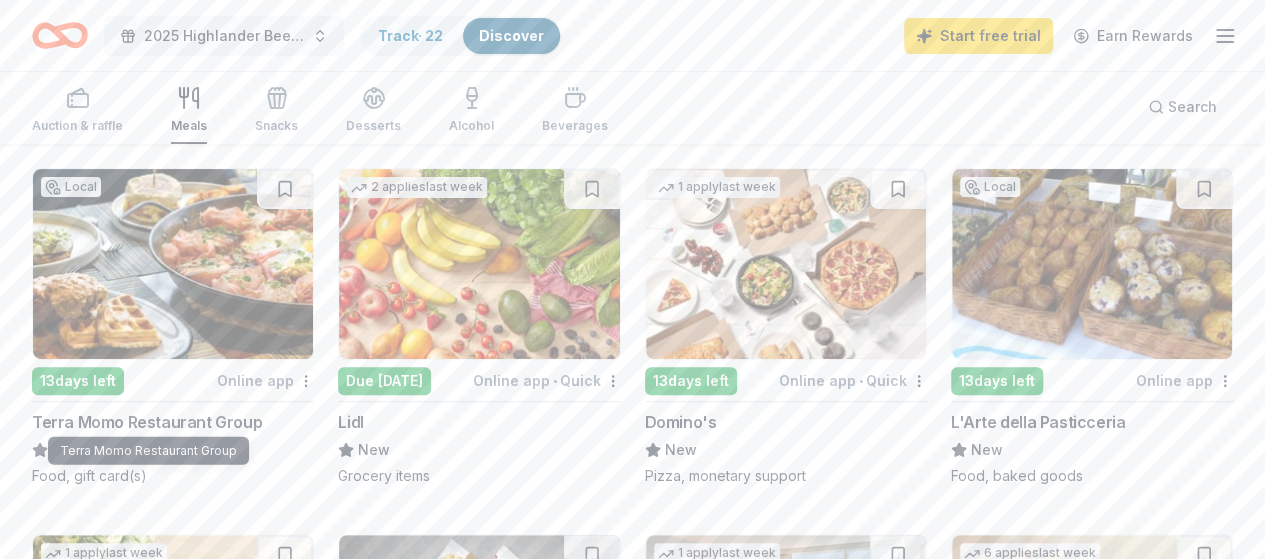 click on "Terra Momo Restaurant Group" at bounding box center [147, 422] 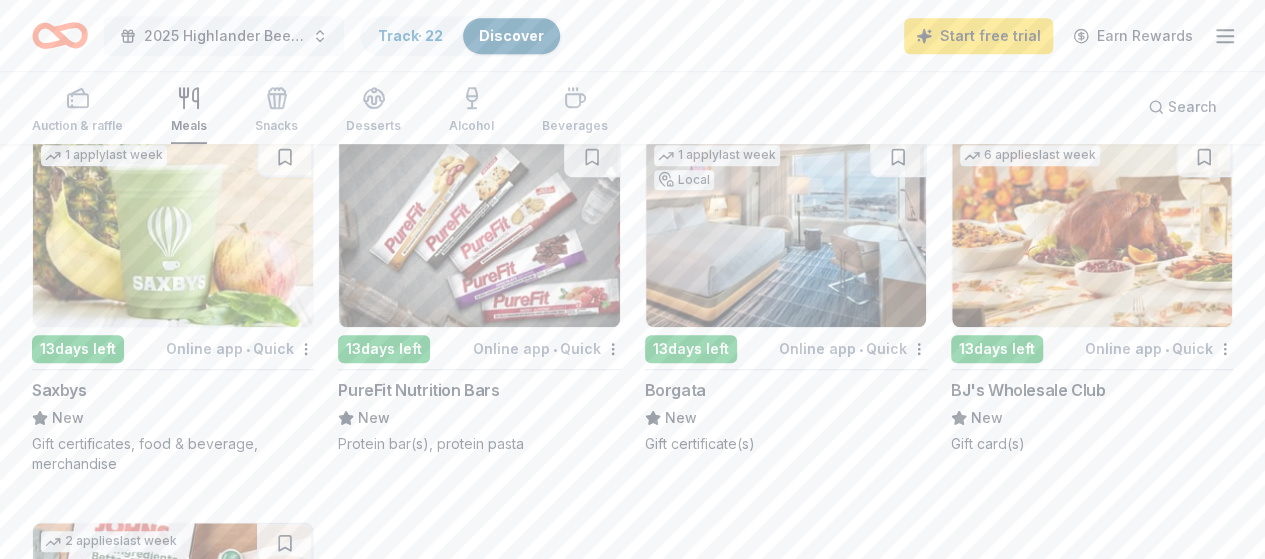 scroll, scrollTop: 600, scrollLeft: 0, axis: vertical 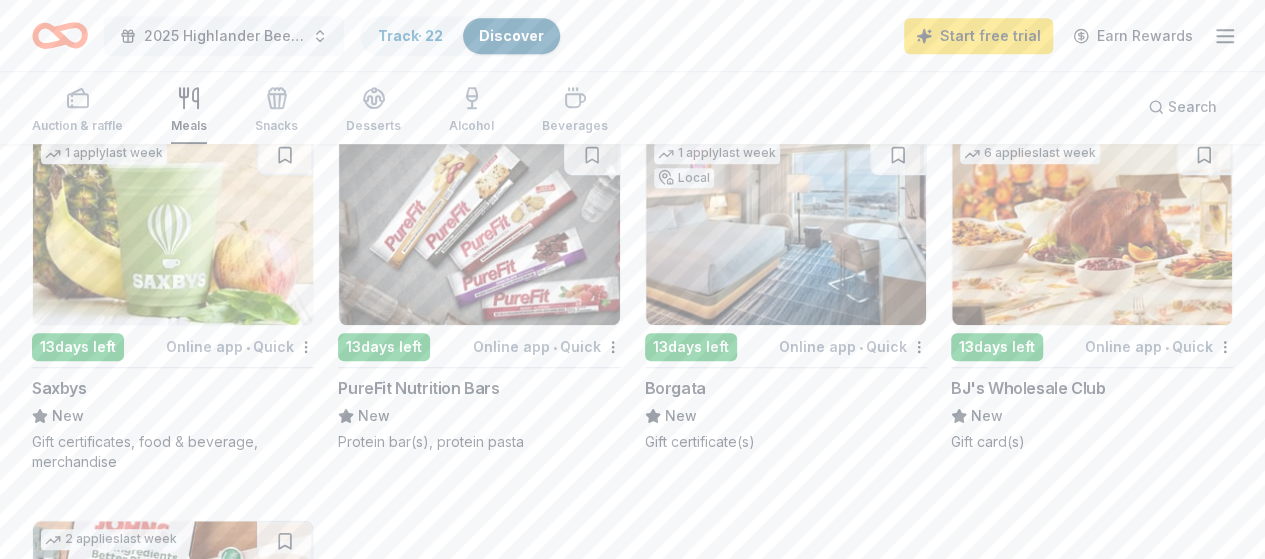 click on "BJ's Wholesale Club" at bounding box center [1028, 388] 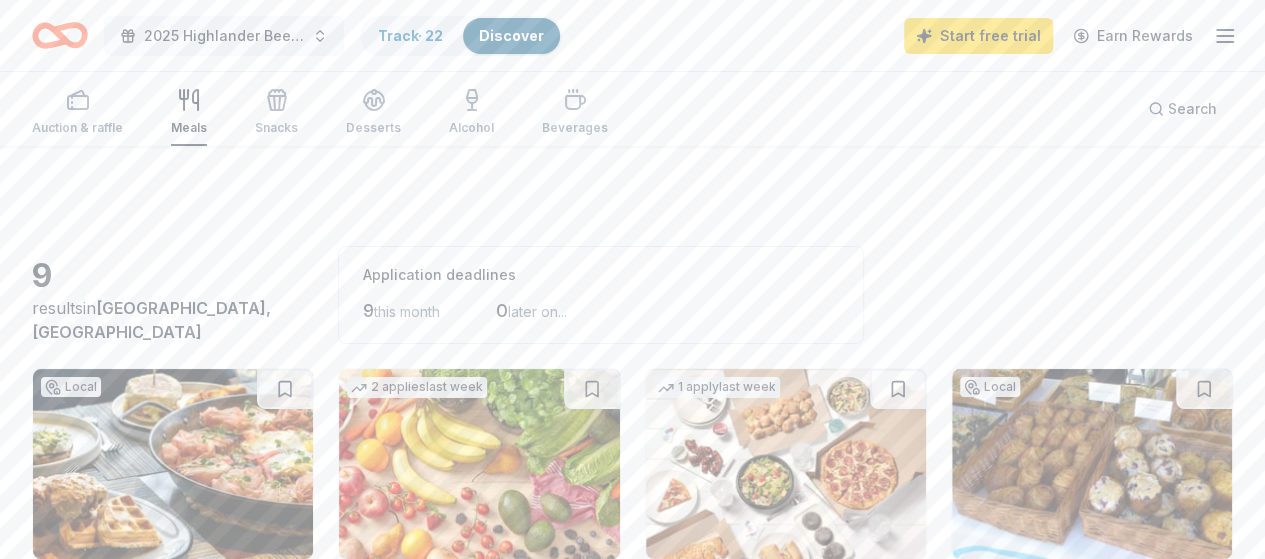 scroll, scrollTop: 0, scrollLeft: 0, axis: both 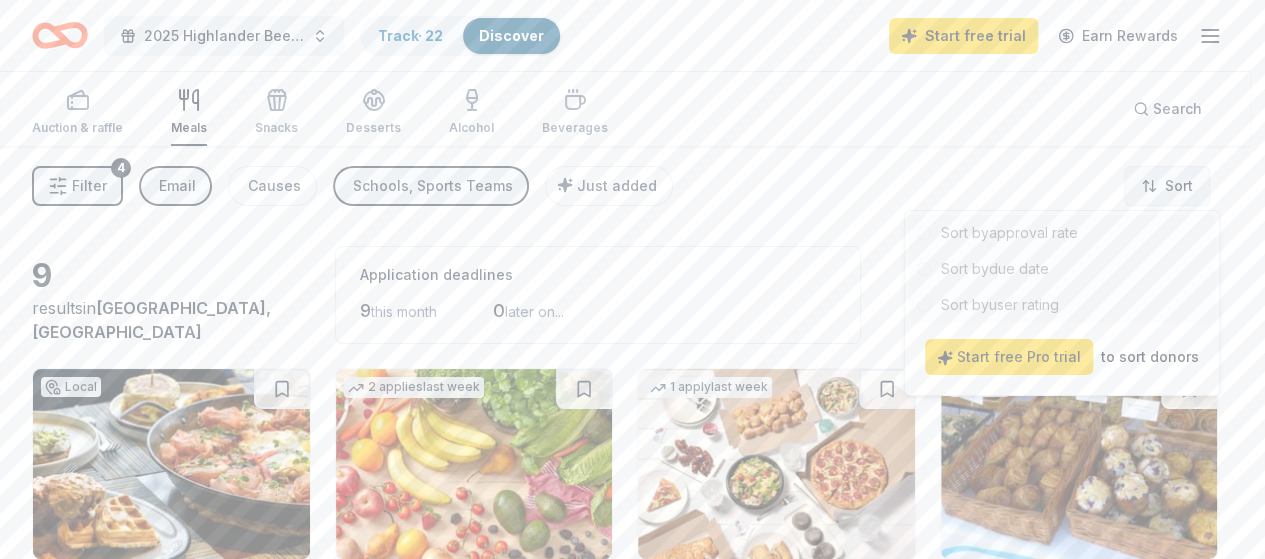 click on "2025 Highlander Beefsteak & Tricky Tray Track  · 22 Discover Start free  trial Earn Rewards Auction & raffle Meals Snacks Desserts Alcohol Beverages Search Filter 4 Email Causes Schools, Sports Teams Just added Sort 9 results  in  West Milford, NJ Application deadlines 9  this month 0  later on... Local 13  days left Online app Terra Momo Restaurant Group New Food, gift card(s) 2   applies  last week Due tomorrow Online app • Quick Lidl New Grocery items 1   apply  last week 13  days left Online app • Quick Domino's  New Pizza, monetary support Local 13  days left Online app L'Arte della Pasticceria New Food, baked goods 1   apply  last week 13  days left Online app • Quick Saxbys New Gift certificates, food & beverage, merchandise 13  days left Online app • Quick PureFit Nutrition Bars New Protein bar(s), protein pasta 1   apply  last week Local 13  days left Online app • Quick Borgata New Gift certificate(s) 6   applies  last week 13  days left Online app • Quick BJ's Wholesale Club New 2   13" at bounding box center (632, 279) 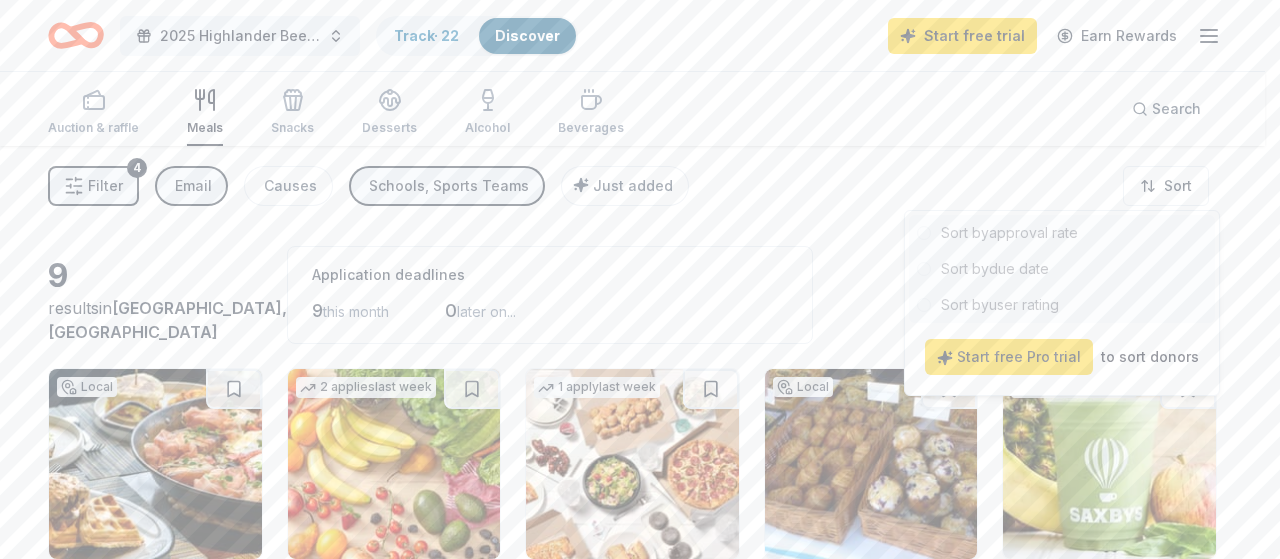 click on "2025 Highlander Beefsteak & Tricky Tray Track  · 22 Discover Start free  trial Earn Rewards Auction & raffle Meals Snacks Desserts Alcohol Beverages Search Filter 4 Email Causes Schools, Sports Teams Just added Sort 9 results  in  West Milford, NJ Application deadlines 9  this month 0  later on... Local 13  days left Online app Terra Momo Restaurant Group New Food, gift card(s) 2   applies  last week Due tomorrow Online app • Quick Lidl New Grocery items 1   apply  last week 13  days left Online app • Quick Domino's  New Pizza, monetary support Local 13  days left Online app L'Arte della Pasticceria New Food, baked goods 1   apply  last week 13  days left Online app • Quick Saxbys New Gift certificates, food & beverage, merchandise 13  days left Online app • Quick PureFit Nutrition Bars New Protein bar(s), protein pasta 1   apply  last week Local 13  days left Online app • Quick Borgata New Gift certificate(s) 6   applies  last week 13  days left Online app • Quick BJ's Wholesale Club New 2   13" at bounding box center (640, 279) 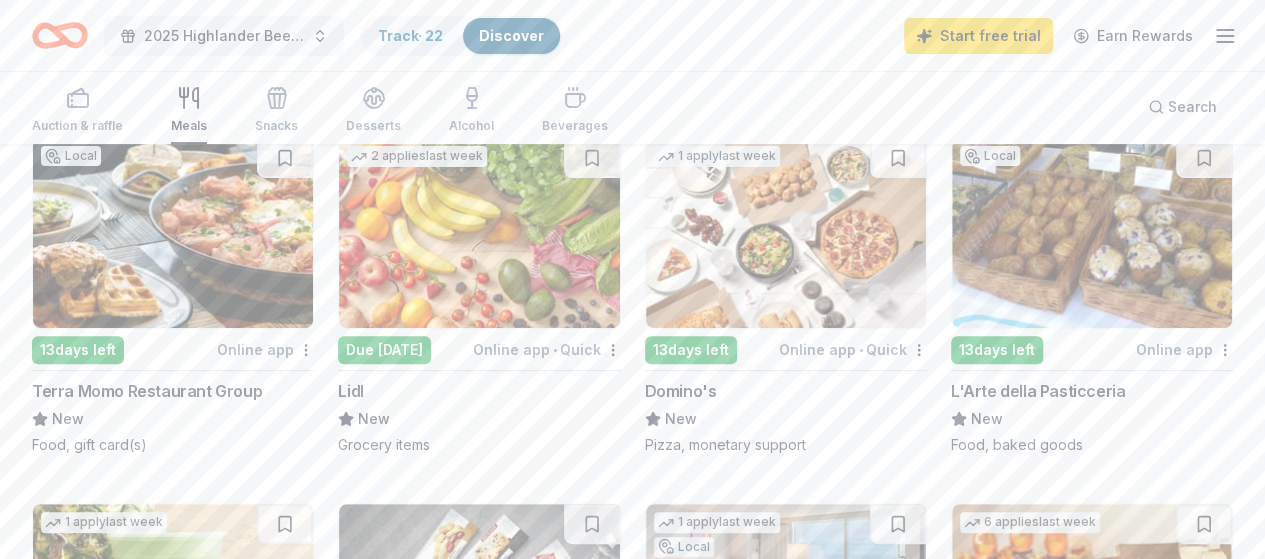 scroll, scrollTop: 300, scrollLeft: 0, axis: vertical 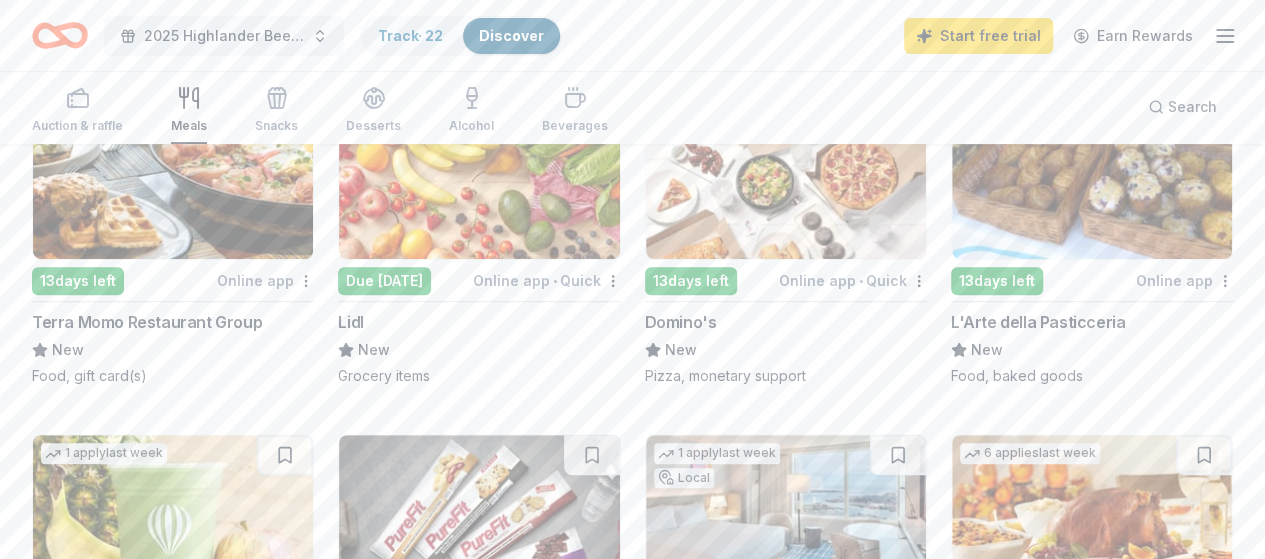 click at bounding box center [786, 164] 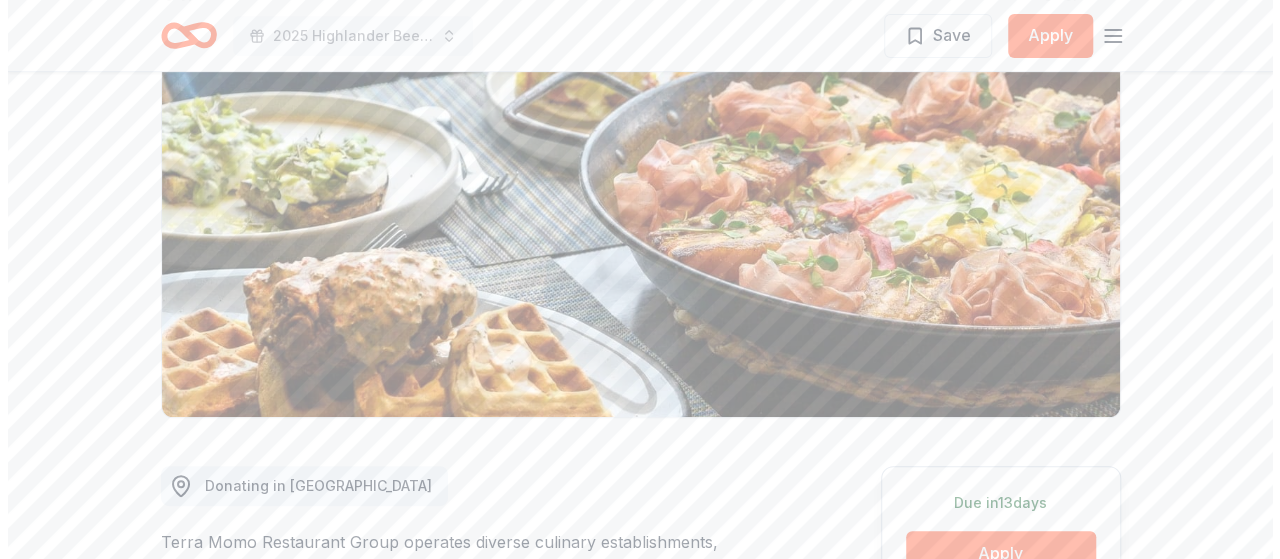 scroll, scrollTop: 200, scrollLeft: 0, axis: vertical 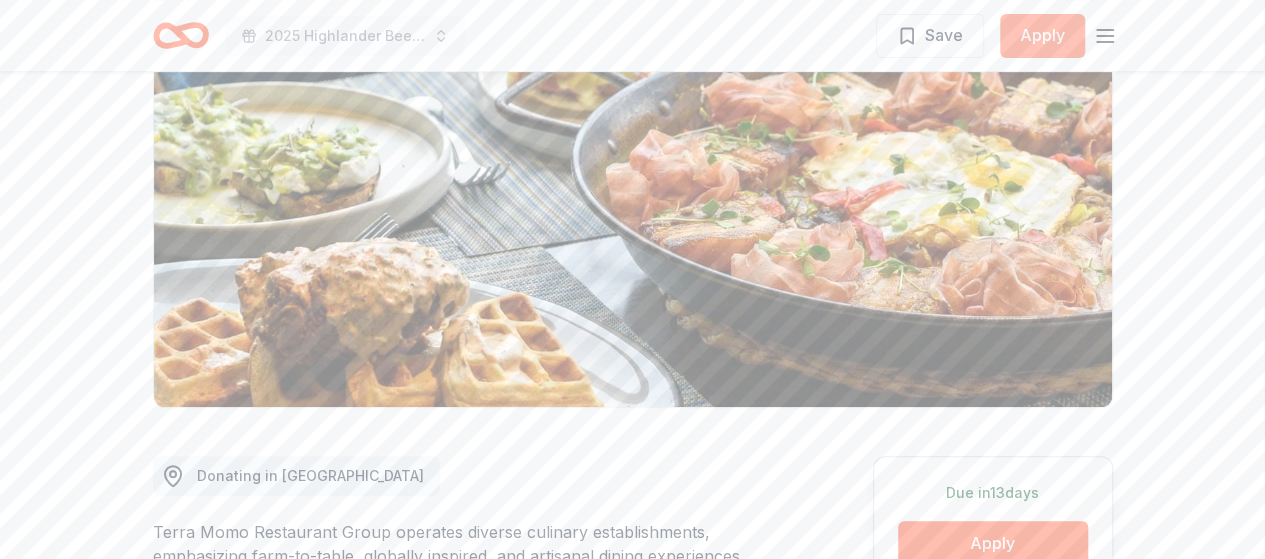 click on "Apply" at bounding box center (1042, 36) 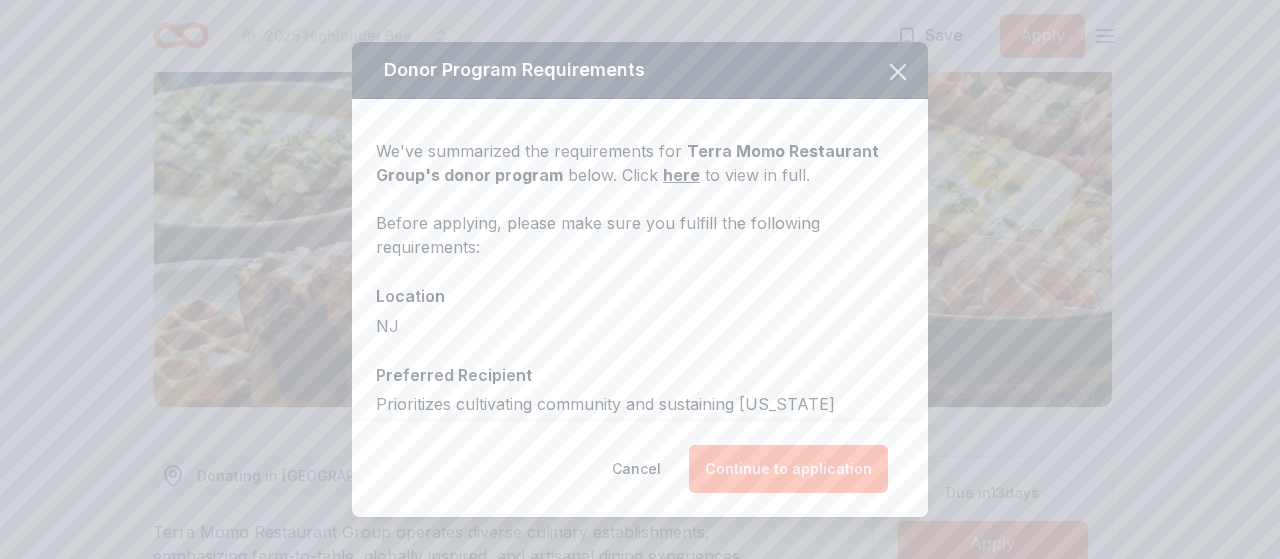 click on "Continue to application" at bounding box center [788, 469] 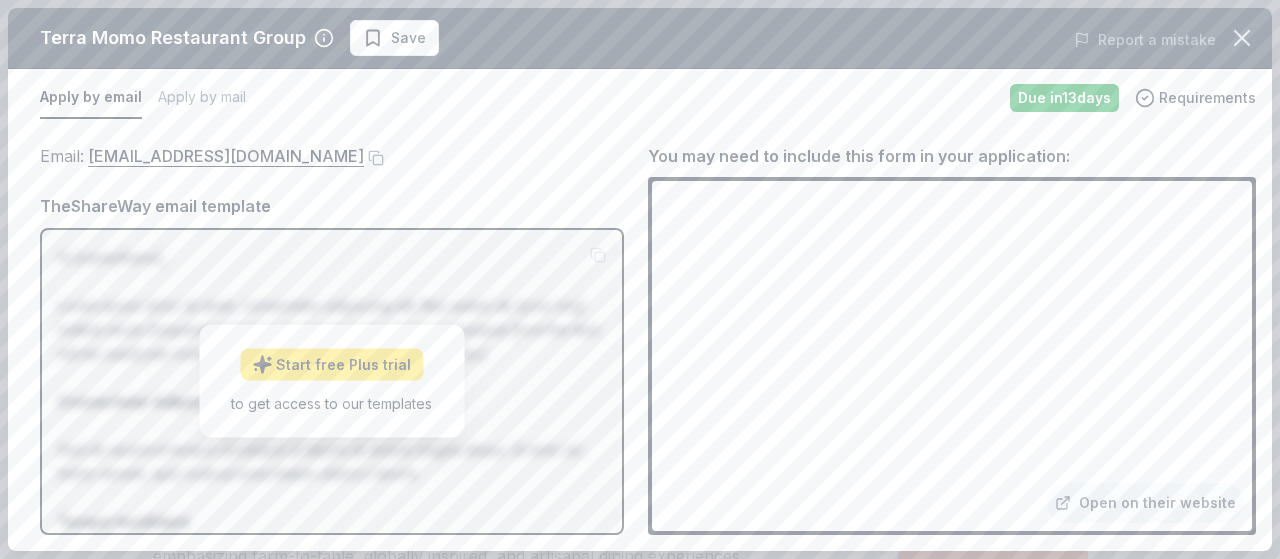 click on "Start free Plus trial" at bounding box center (331, 365) 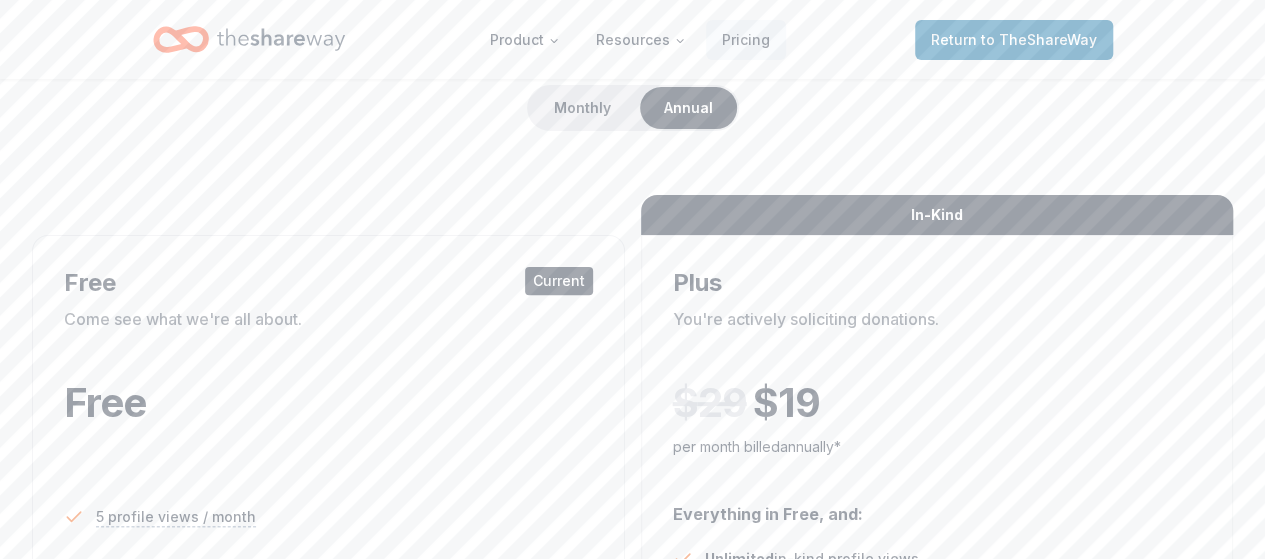 scroll, scrollTop: 0, scrollLeft: 0, axis: both 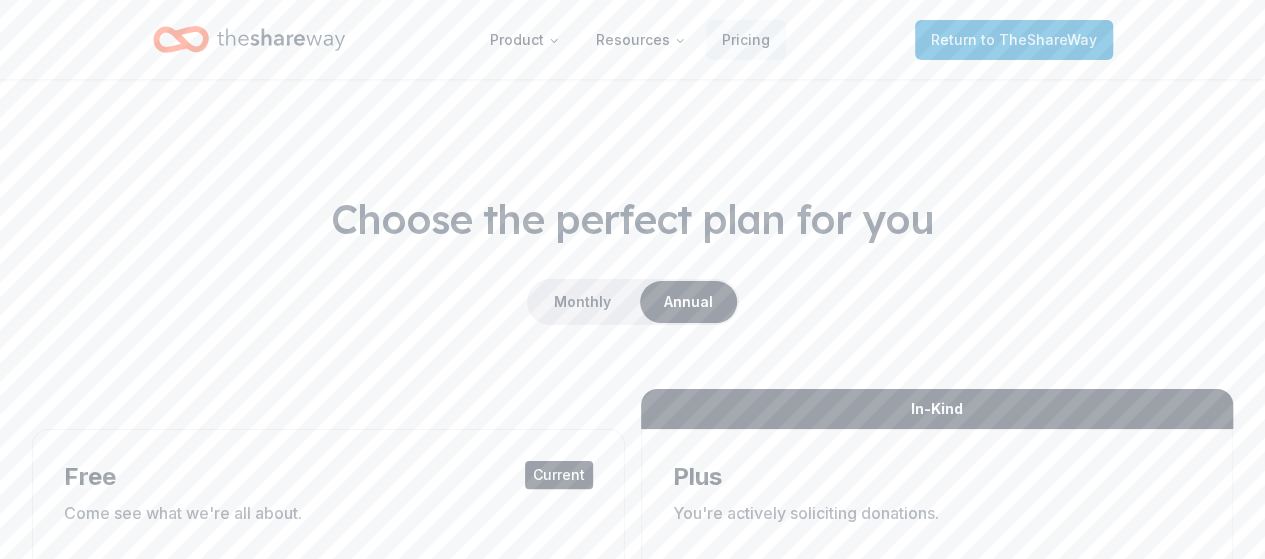 click on "to TheShareWay" at bounding box center [1039, 39] 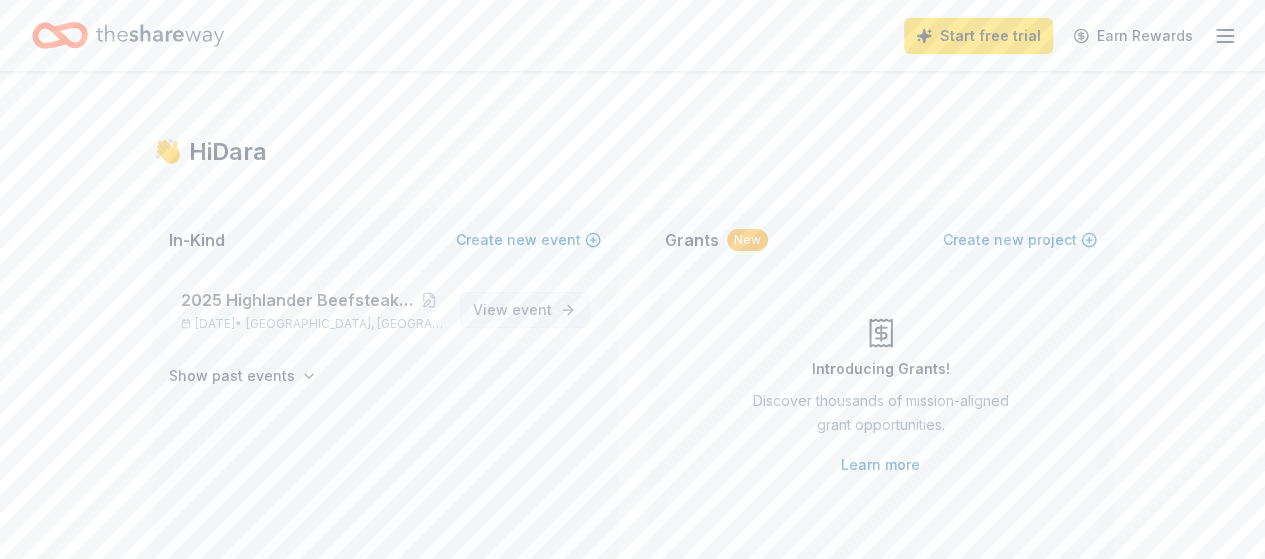 click on "event" at bounding box center (532, 309) 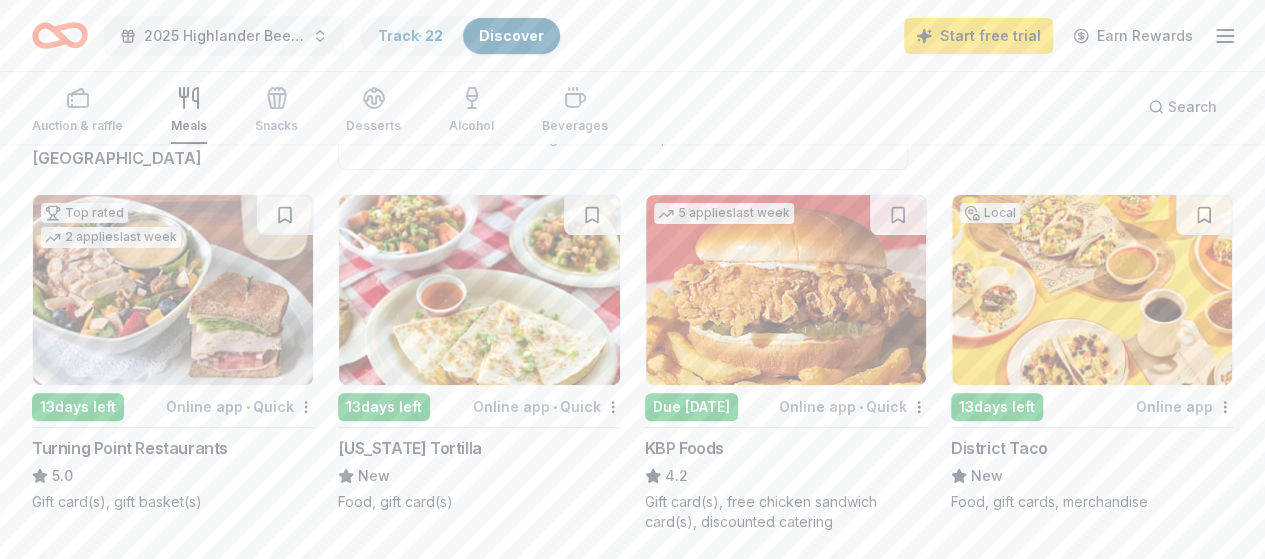scroll, scrollTop: 200, scrollLeft: 0, axis: vertical 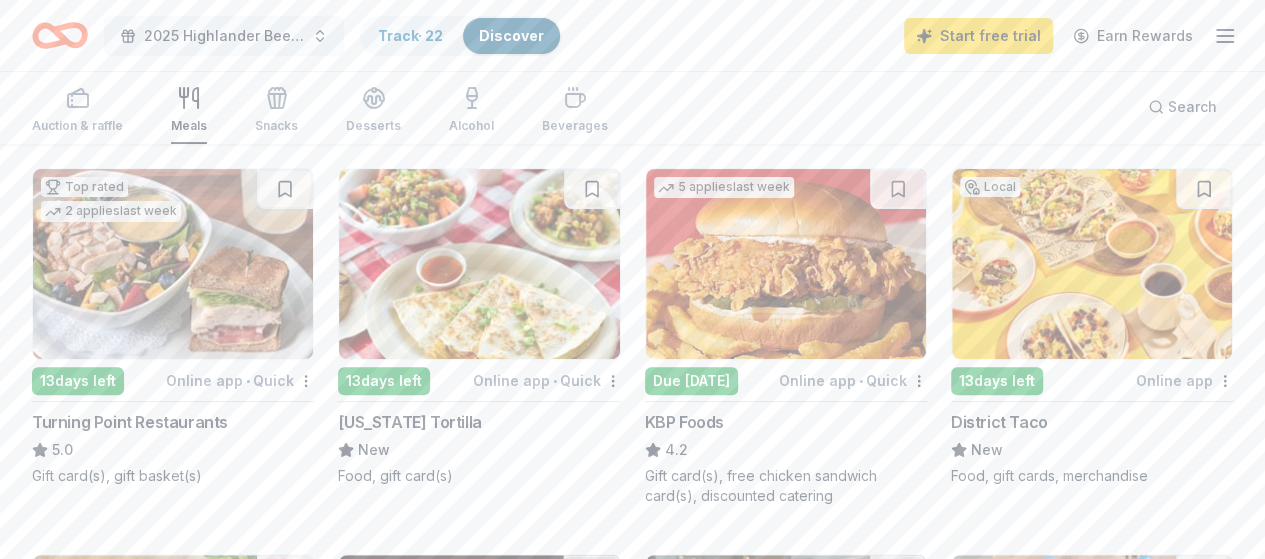 click on "[US_STATE] Tortilla" at bounding box center (409, 422) 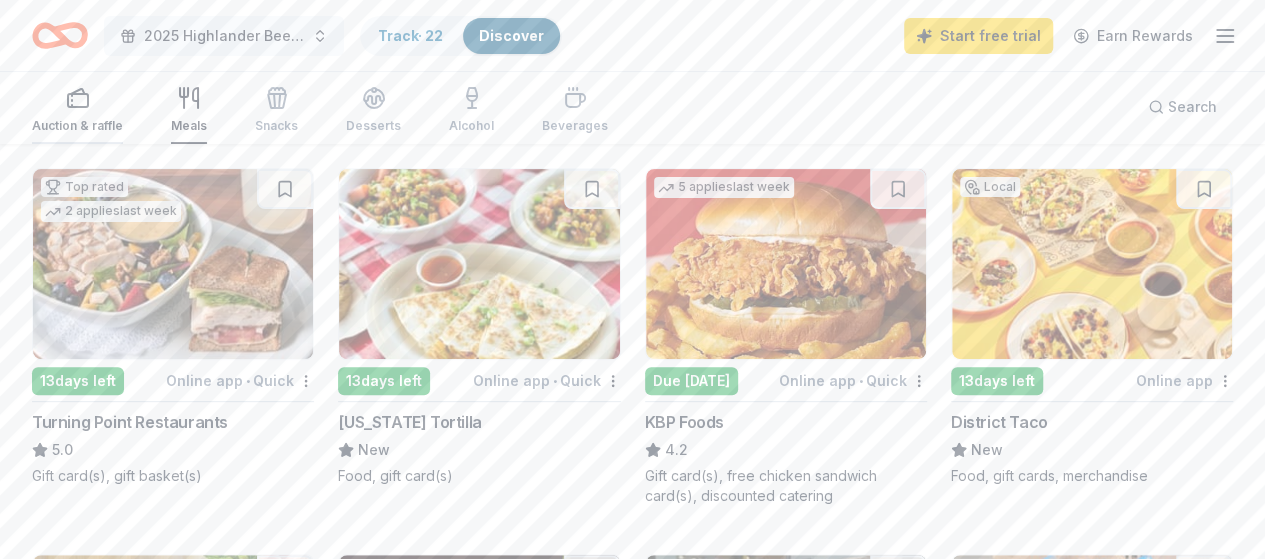 click on "Auction & raffle" at bounding box center [77, 126] 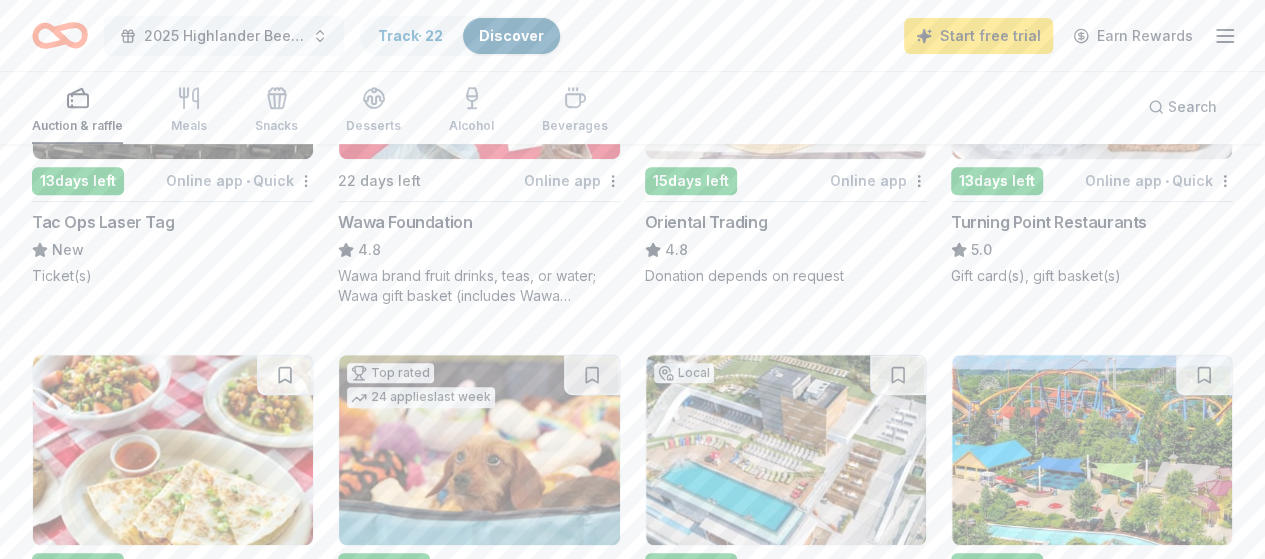 scroll, scrollTop: 300, scrollLeft: 0, axis: vertical 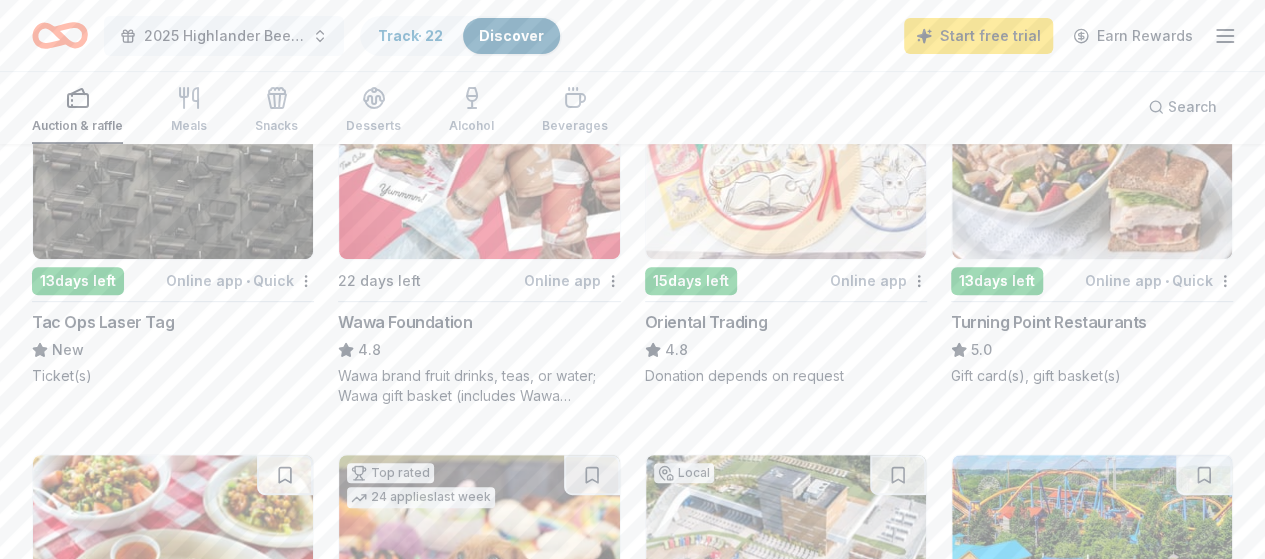 click on "Online app" at bounding box center (572, 280) 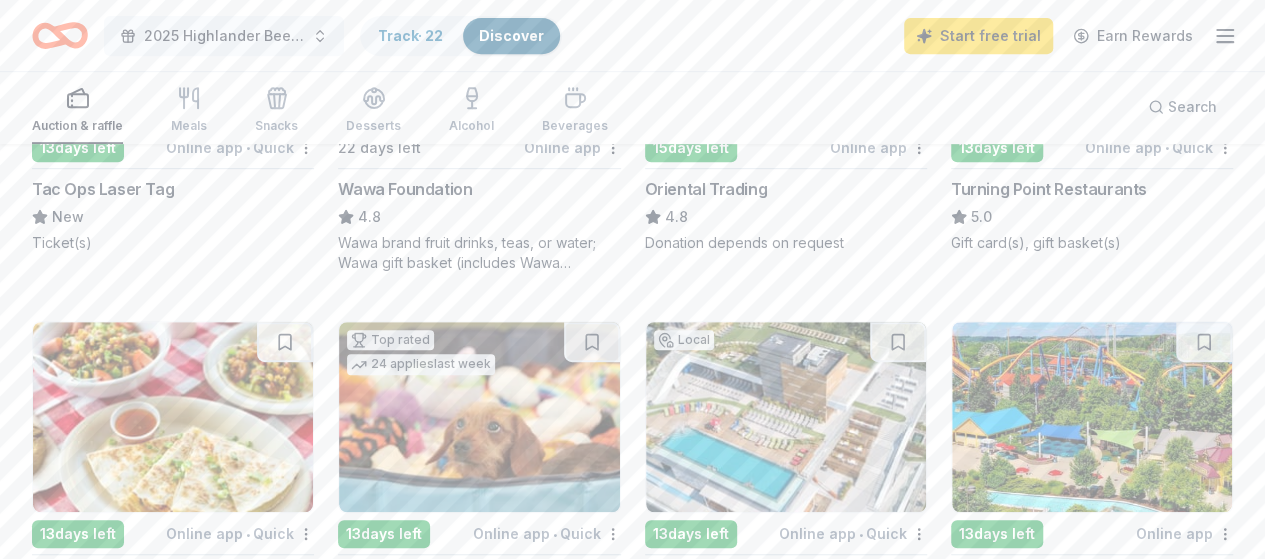 scroll, scrollTop: 600, scrollLeft: 0, axis: vertical 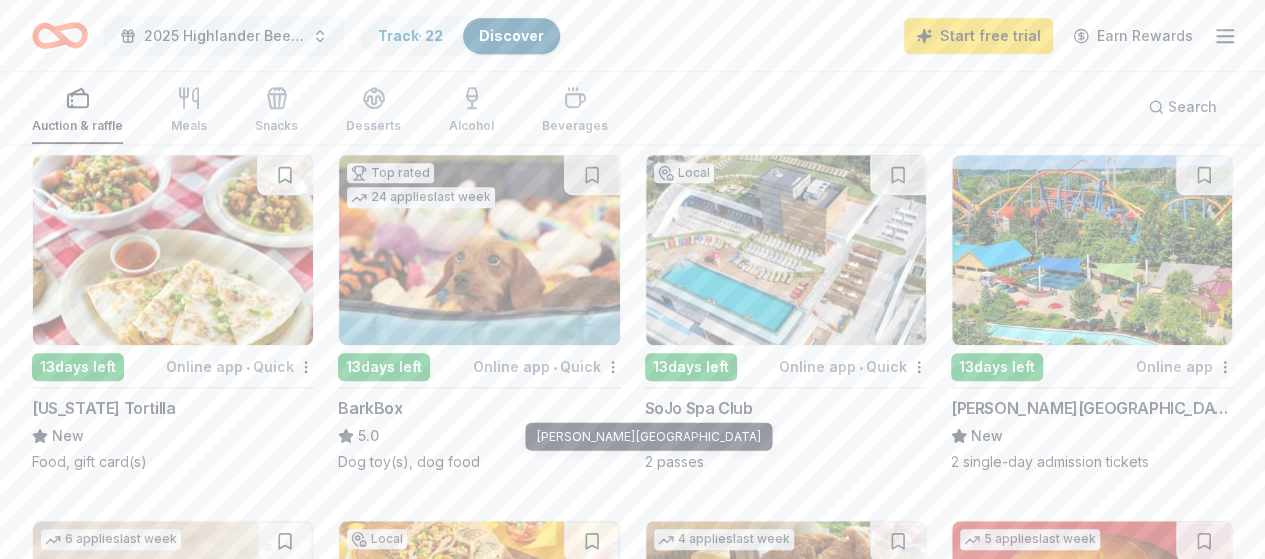 click on "Dorney Park & Wildwater Kingdom" at bounding box center (1092, 408) 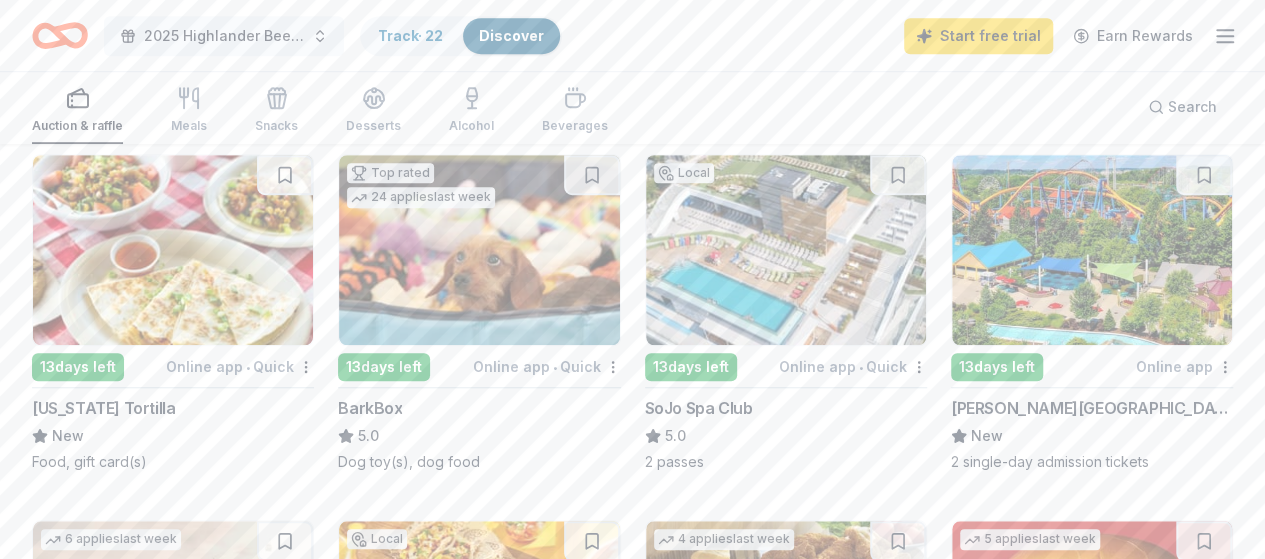 click on "SoJo Spa Club" at bounding box center (699, 408) 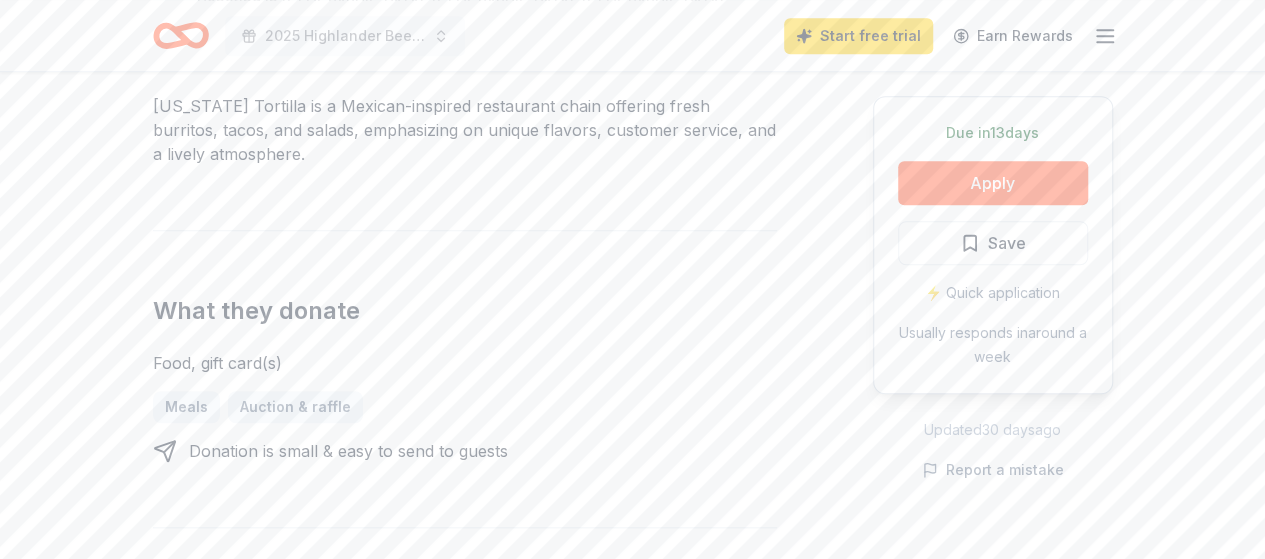 scroll, scrollTop: 700, scrollLeft: 0, axis: vertical 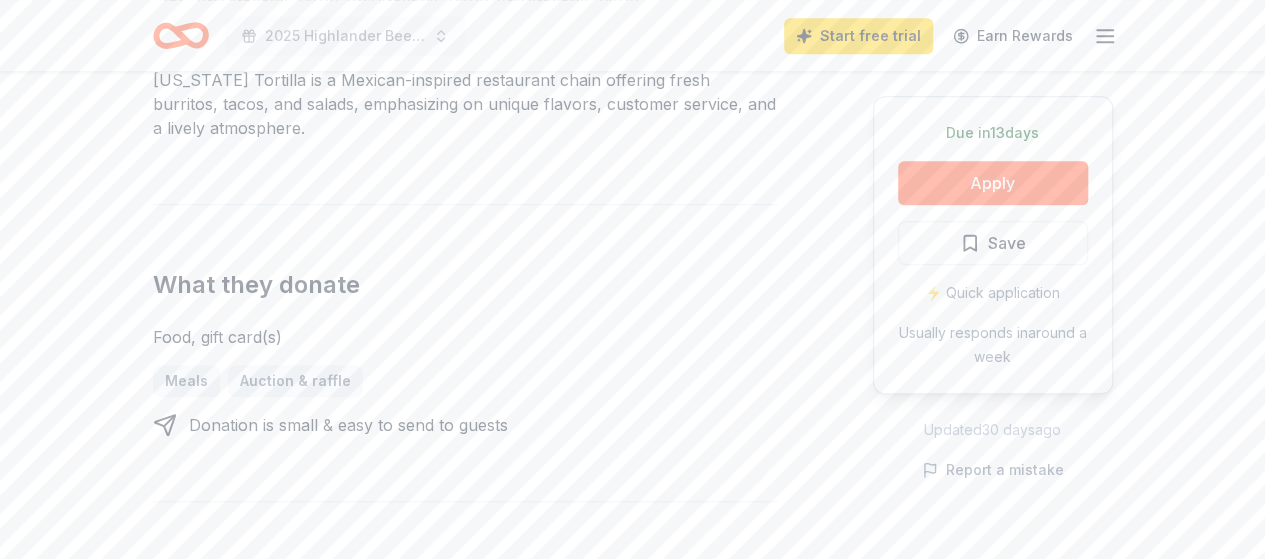 click on "⚡️ Quick application" at bounding box center (993, 293) 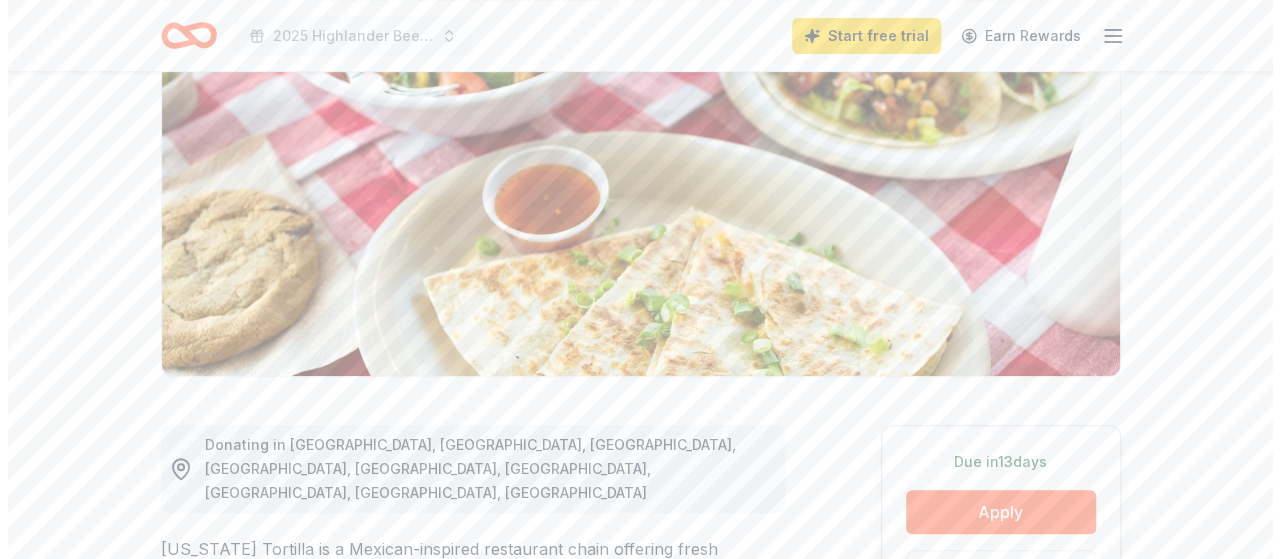 scroll, scrollTop: 0, scrollLeft: 0, axis: both 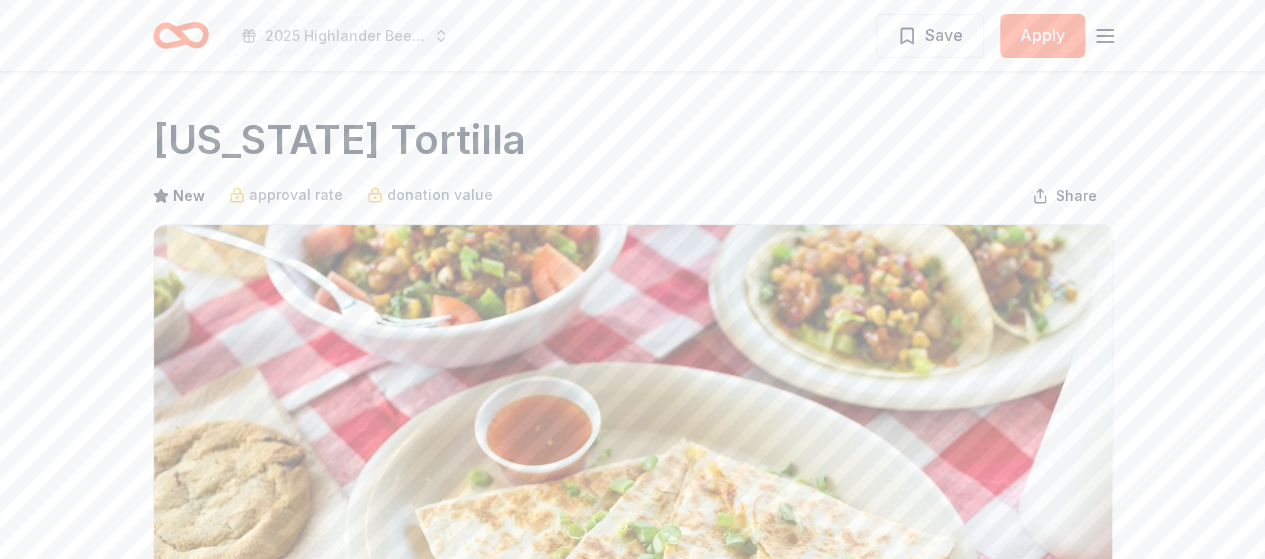 click on "Apply" at bounding box center (1042, 36) 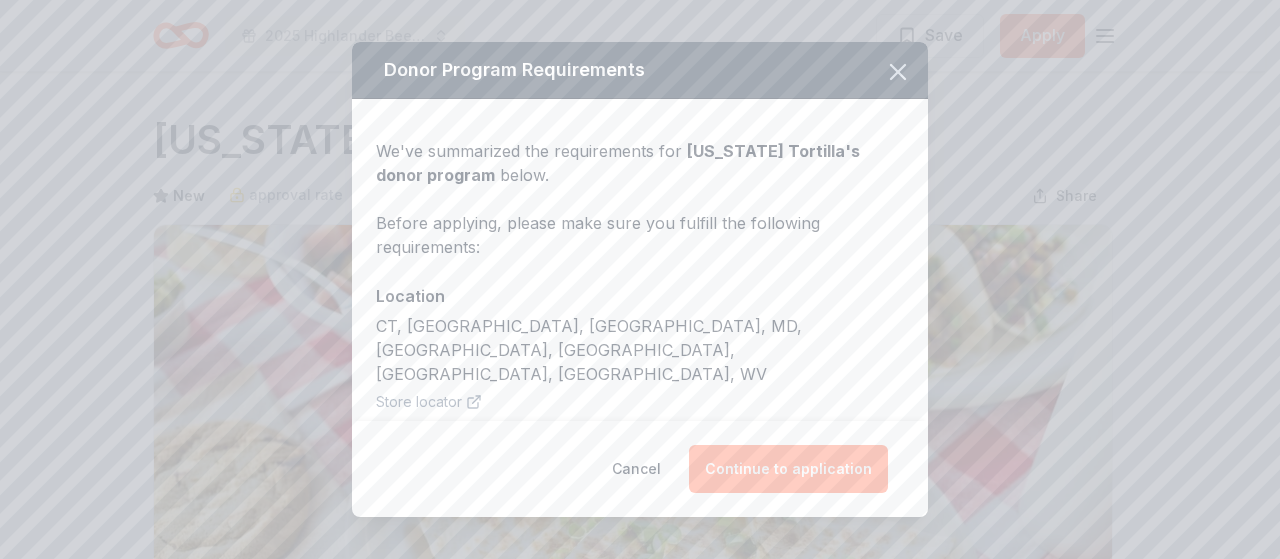 click on "Continue to application" at bounding box center (788, 469) 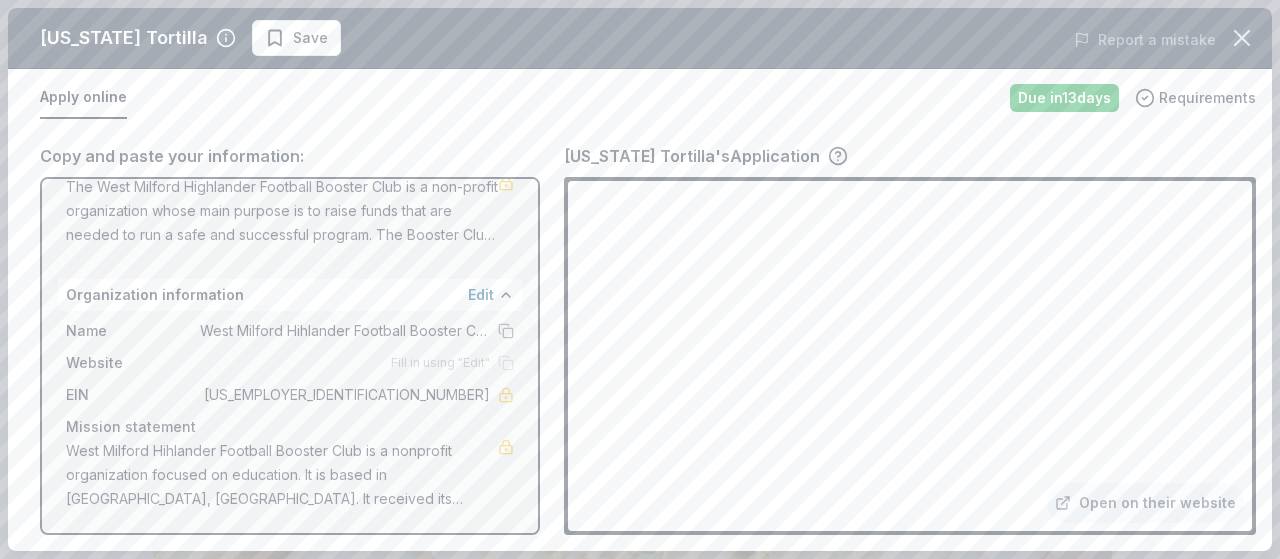 scroll, scrollTop: 238, scrollLeft: 0, axis: vertical 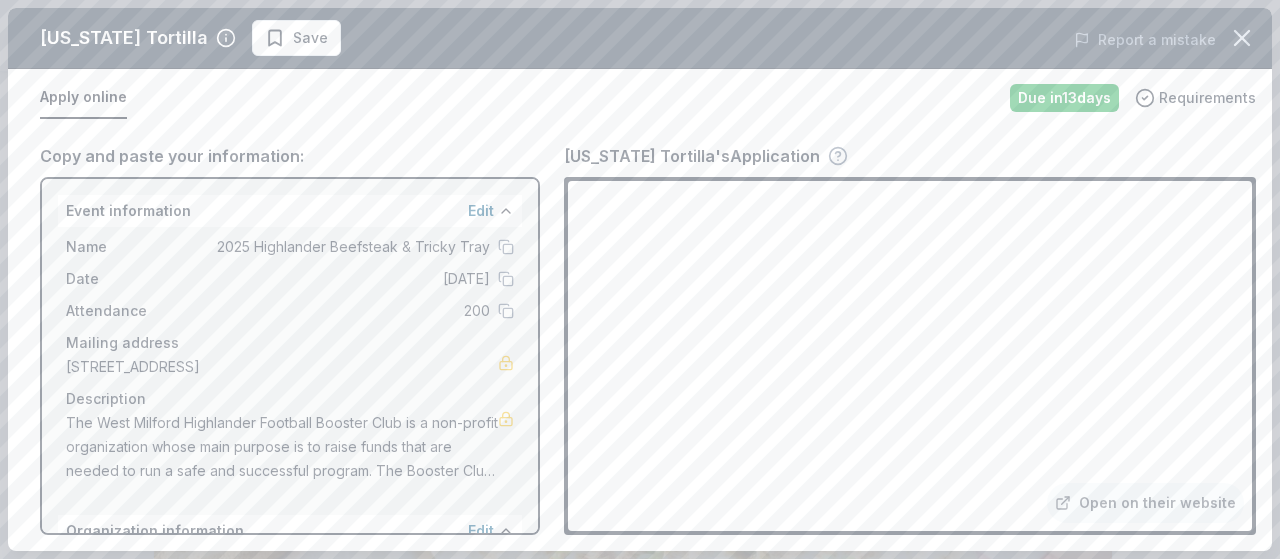 click 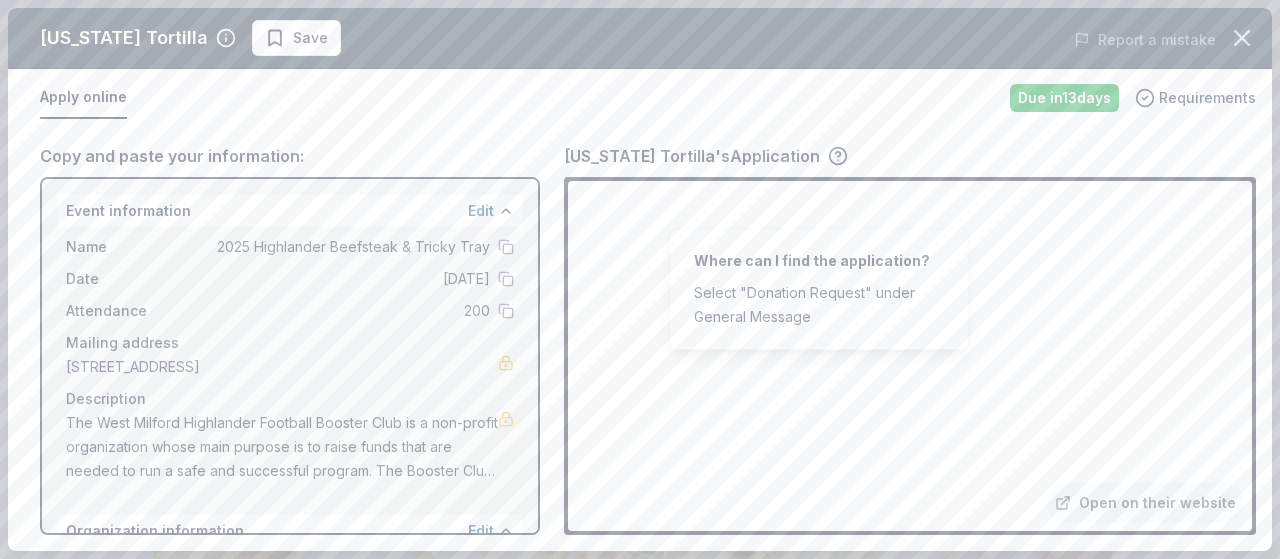 click on "Copy and paste your information: Event information Edit Name 2025 Highlander Beefsteak & Tricky Tray Date 08/23/25 Attendance 200 Mailing address 2 Oak Drive, West Milford, NJ 07438 Description The West Milford Highlander Football Booster Club is a non-profit organization whose main purpose is to raise funds that are needed to run a safe and successful program. The Booster Club has purchased uniforms, player equipment, gym equipment, and gives out yearly scholarships for their athletes. Organization information Edit Name West Milford Hihlander Football Booster Club Website Fill in using "Edit" EIN 22-2547442 Mission statement West Milford Hihlander Football Booster Club is a nonprofit organization focused on education. It is based in West Milford, NJ. It received its nonprofit status in 2011. California Tortilla's  Application Open on their website" at bounding box center (640, 339) 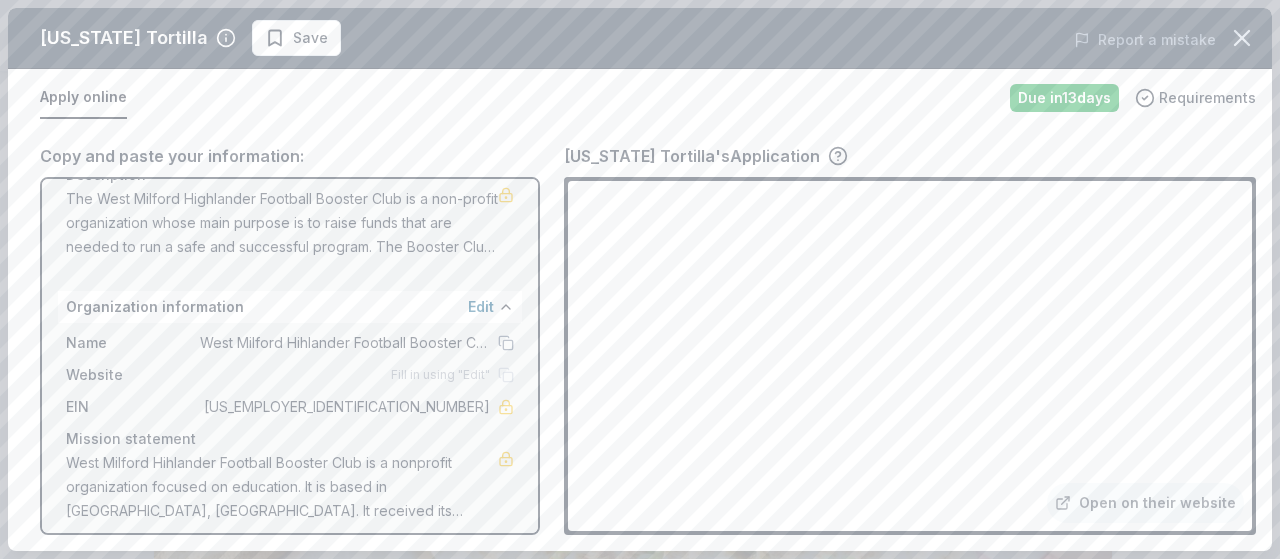 scroll, scrollTop: 238, scrollLeft: 0, axis: vertical 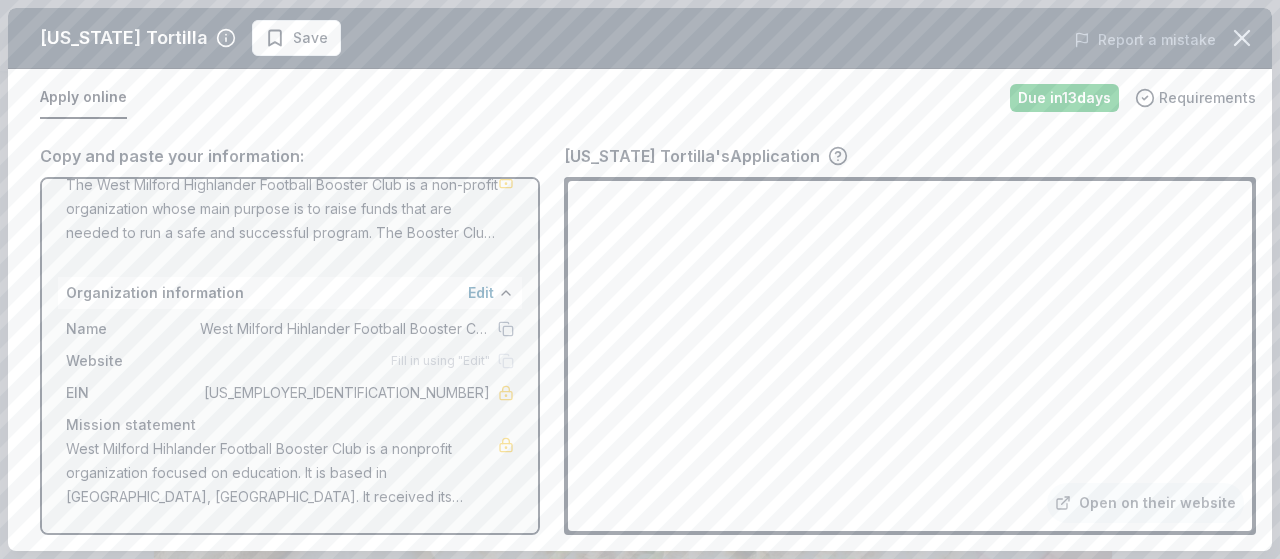 click on "Apply online" at bounding box center [83, 98] 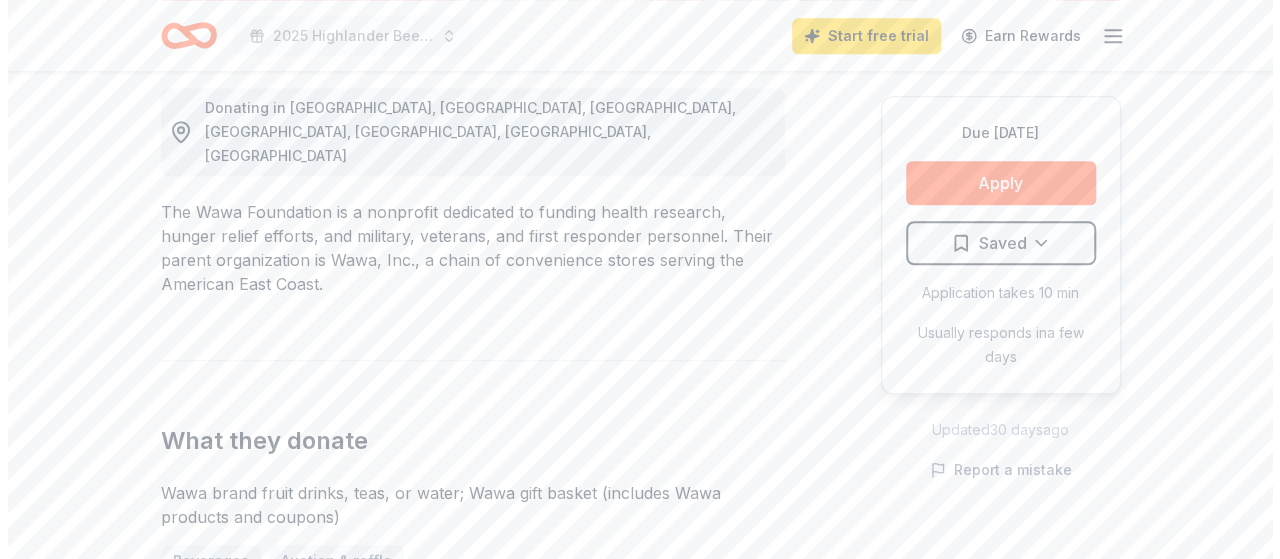 scroll, scrollTop: 600, scrollLeft: 0, axis: vertical 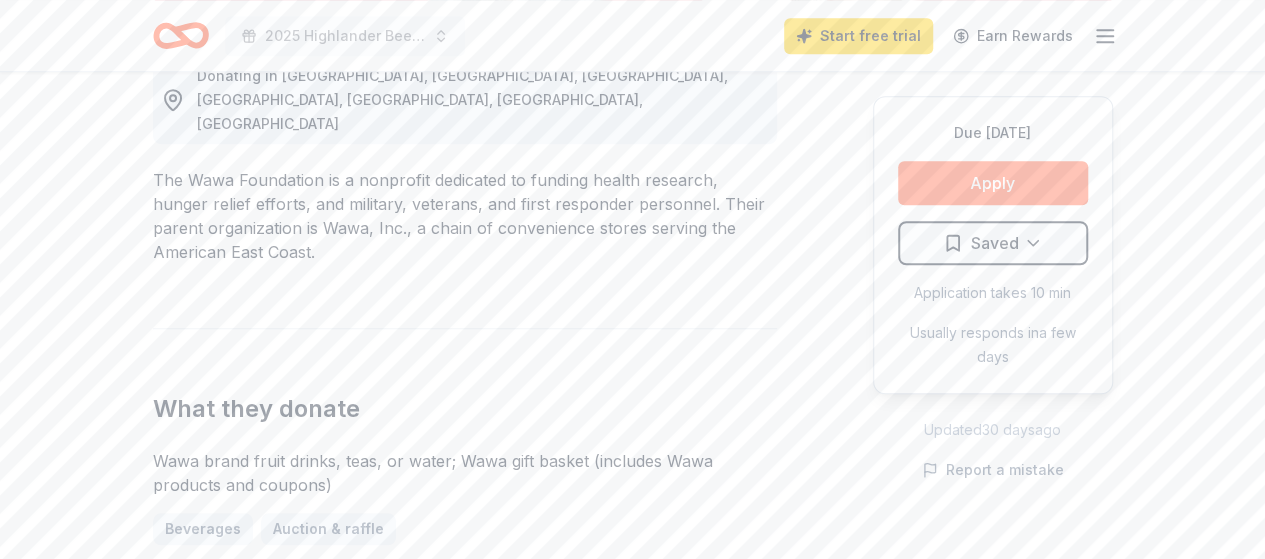 click on "Apply" at bounding box center [993, 183] 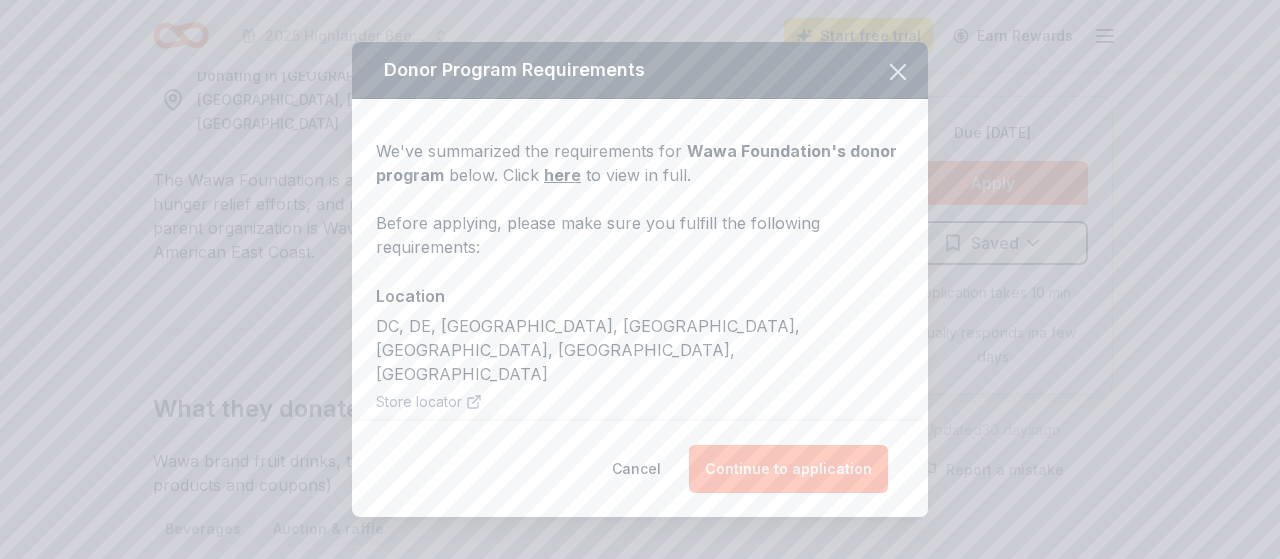 click on "Continue to application" at bounding box center [788, 469] 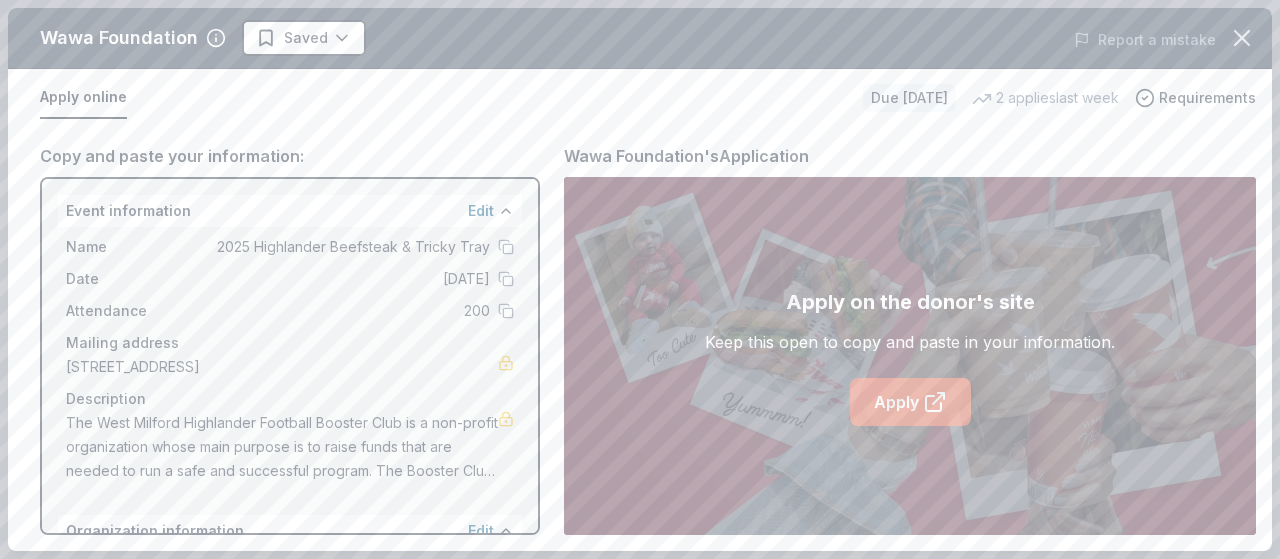 click on "Apply" at bounding box center [910, 402] 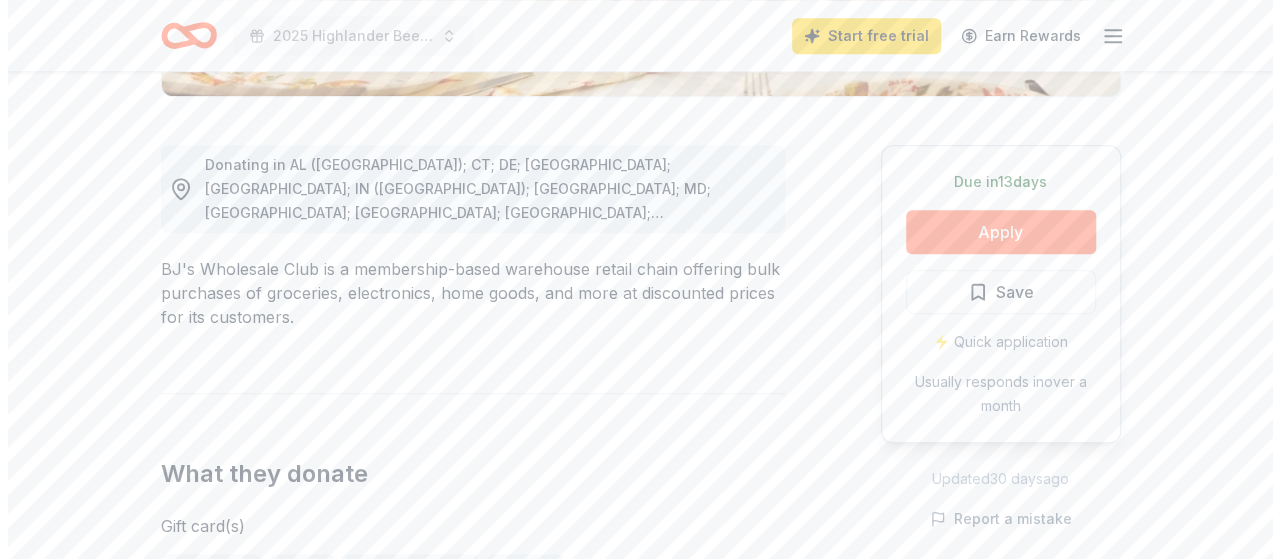 scroll, scrollTop: 500, scrollLeft: 0, axis: vertical 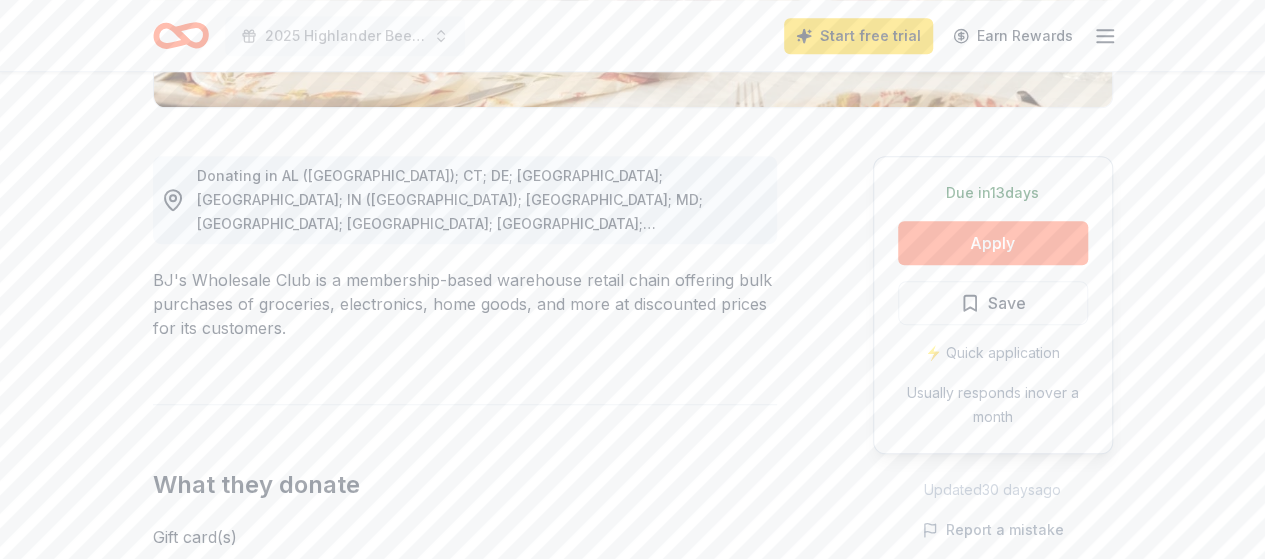 click on "Apply" at bounding box center (993, 243) 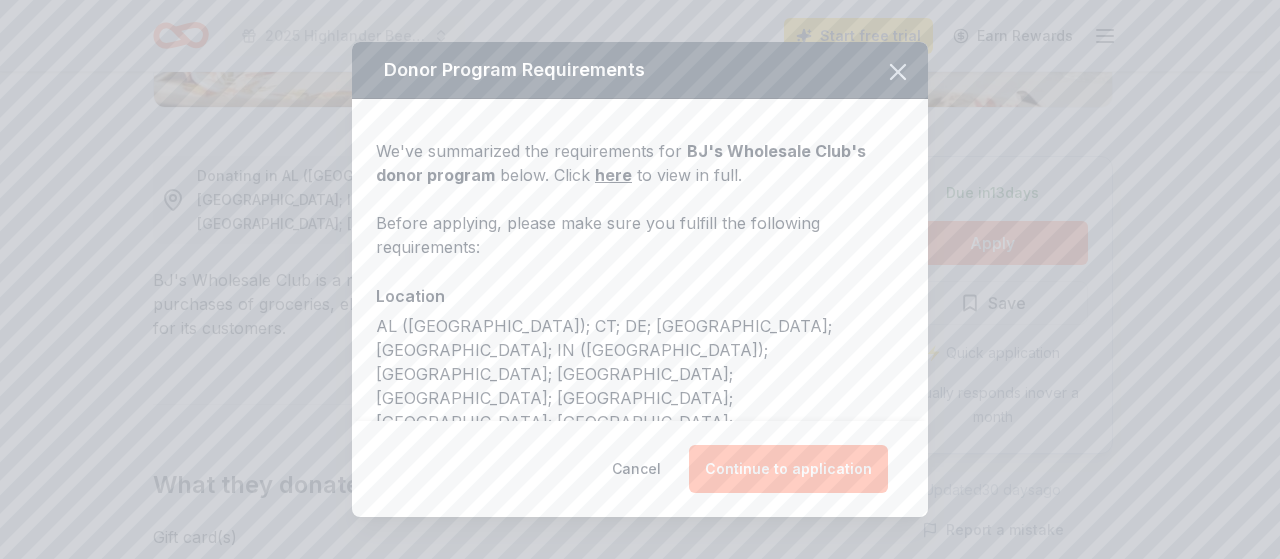 click on "Continue to application" at bounding box center (788, 469) 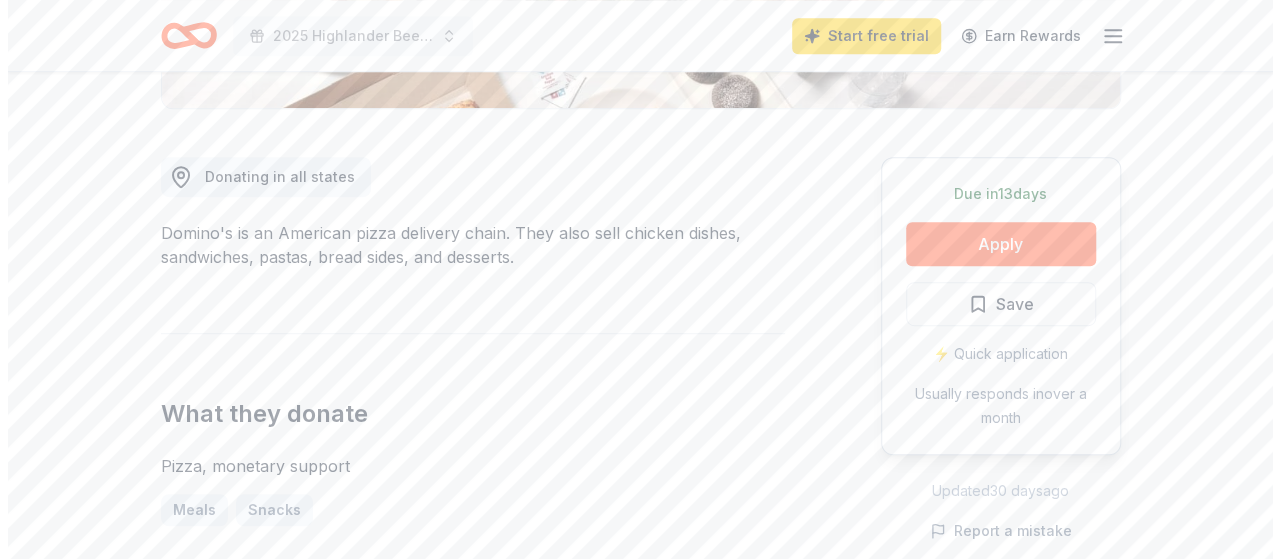 scroll, scrollTop: 500, scrollLeft: 0, axis: vertical 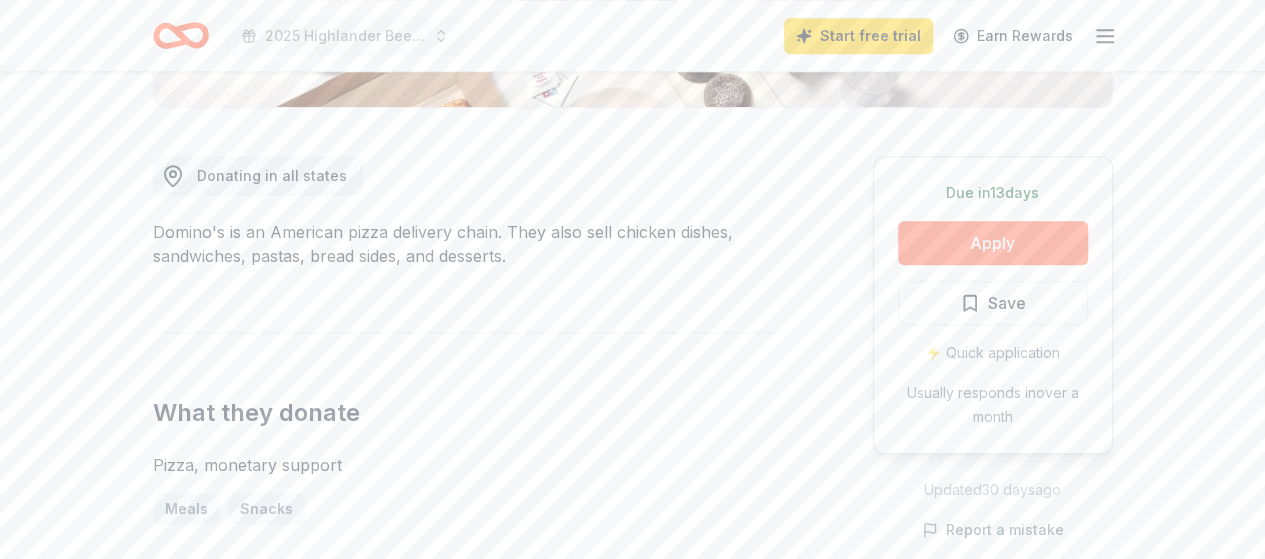 click on "Apply" at bounding box center [993, 243] 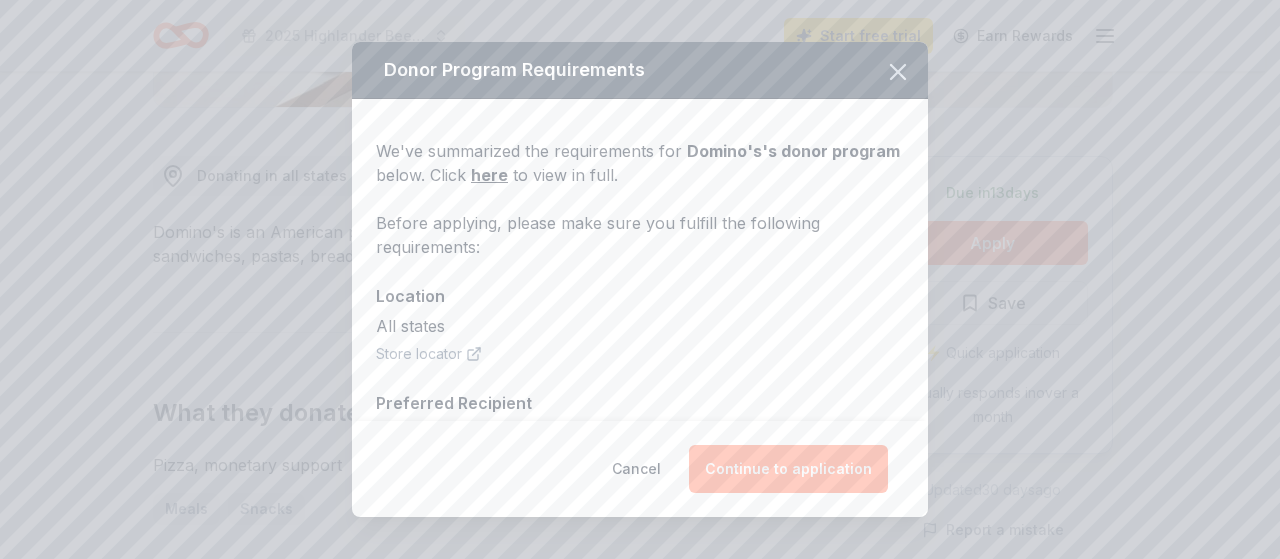 click on "Continue to application" at bounding box center (788, 469) 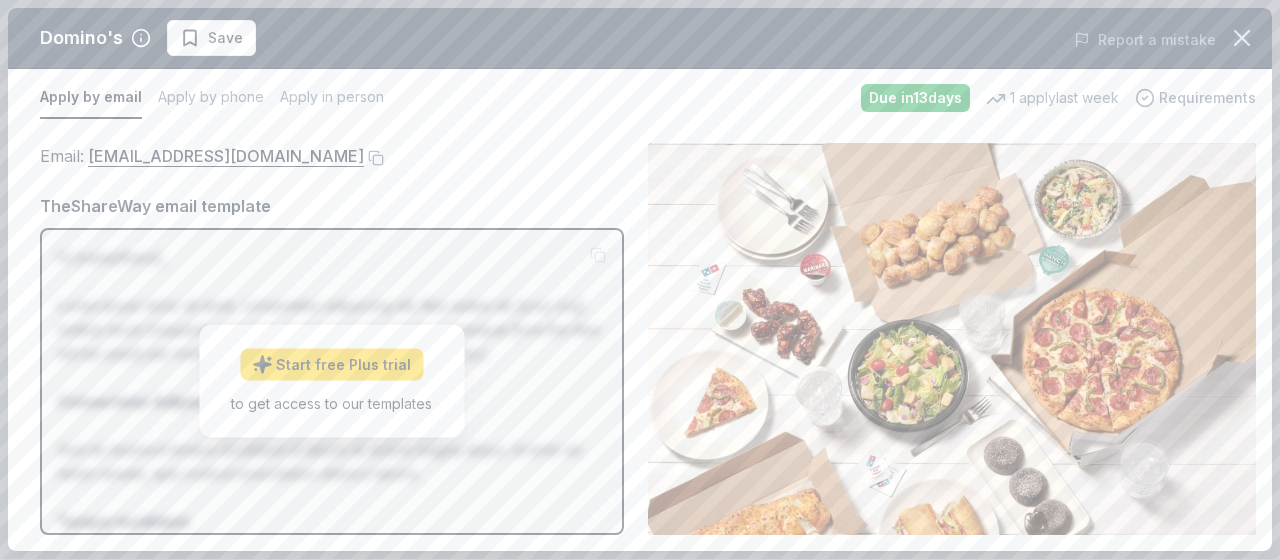 click on "Requirements" at bounding box center (1207, 98) 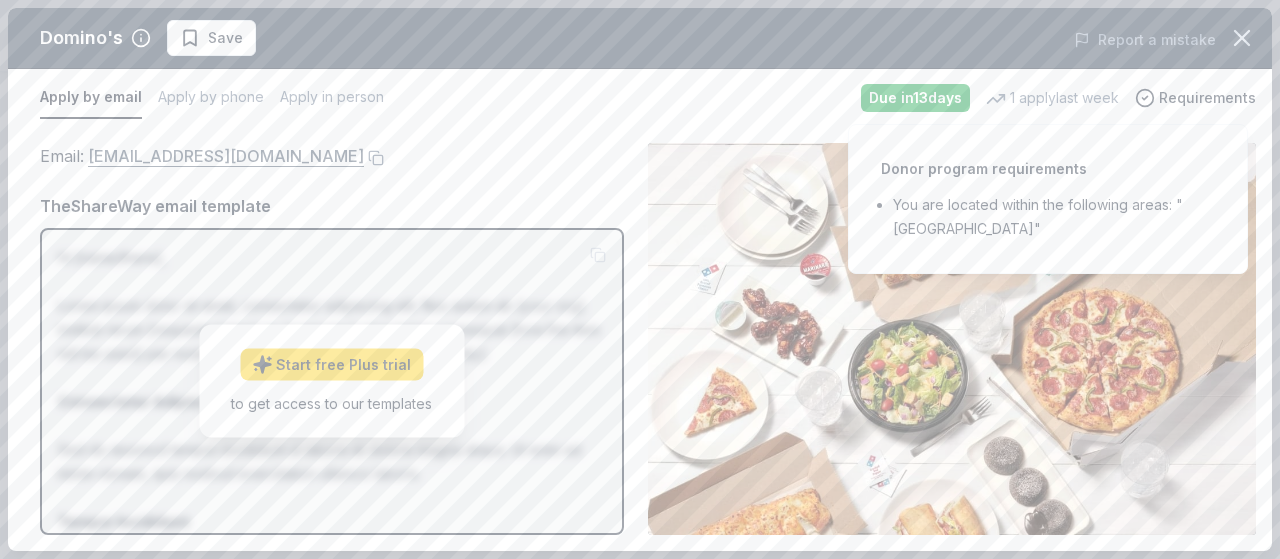 click on "communitygiving@dominos.com" at bounding box center (226, 156) 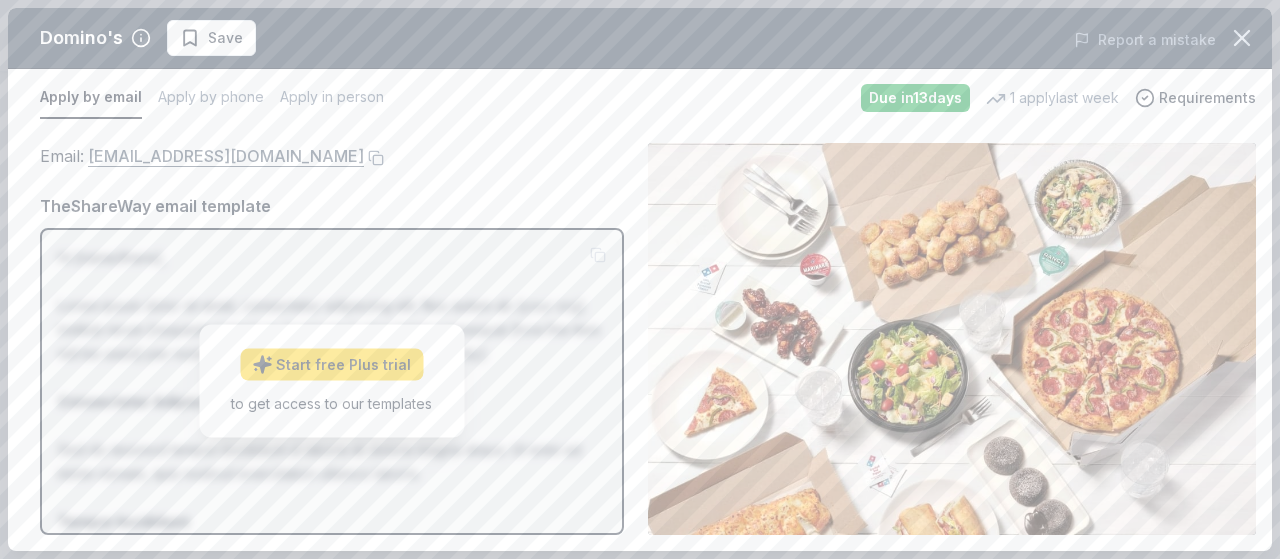 drag, startPoint x: 342, startPoint y: 157, endPoint x: 262, endPoint y: 153, distance: 80.09994 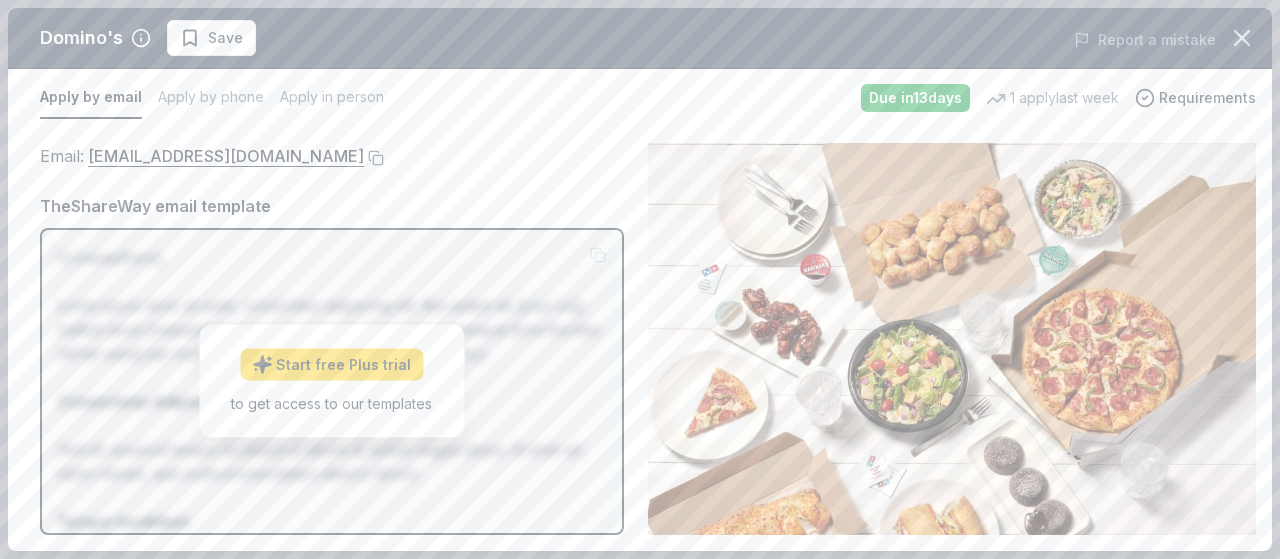 click at bounding box center [374, 158] 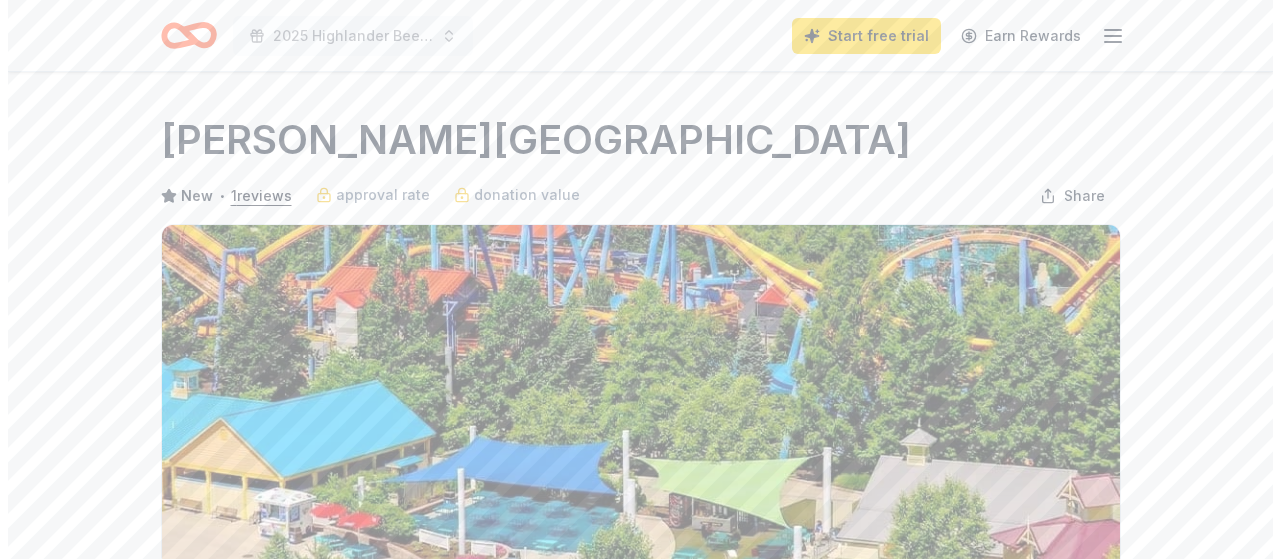 scroll, scrollTop: 400, scrollLeft: 0, axis: vertical 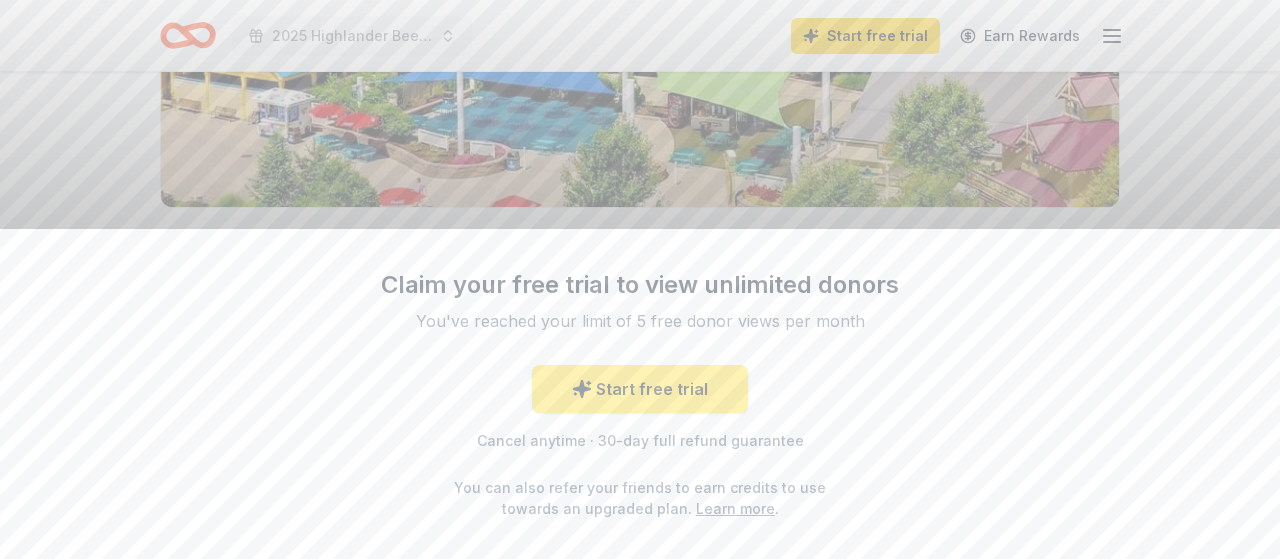 click on "Start free  trial" at bounding box center [640, 389] 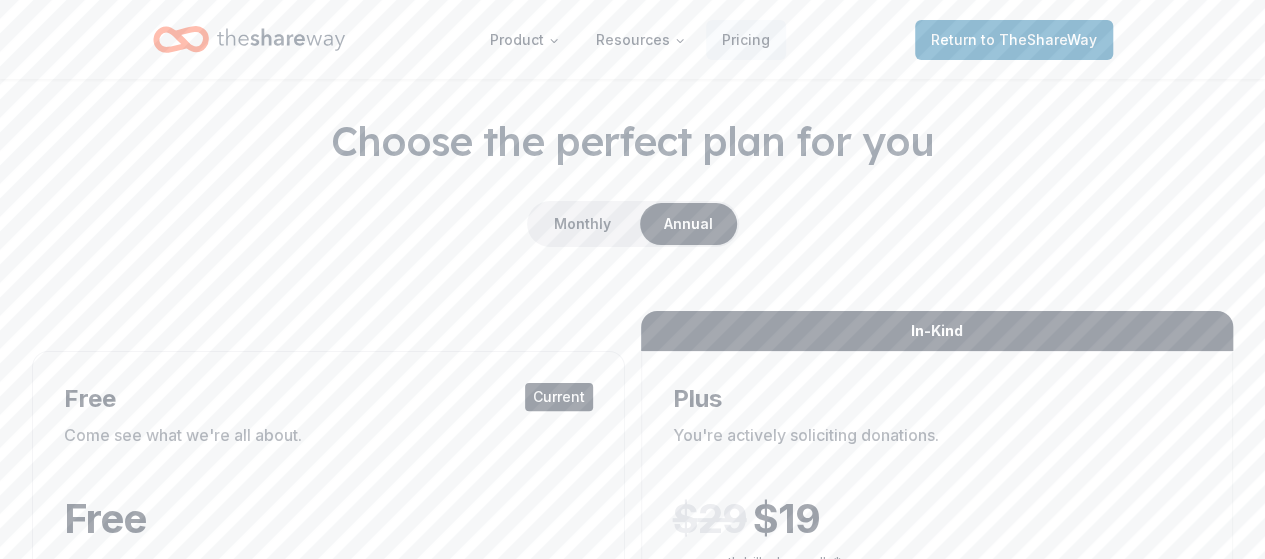 scroll, scrollTop: 0, scrollLeft: 0, axis: both 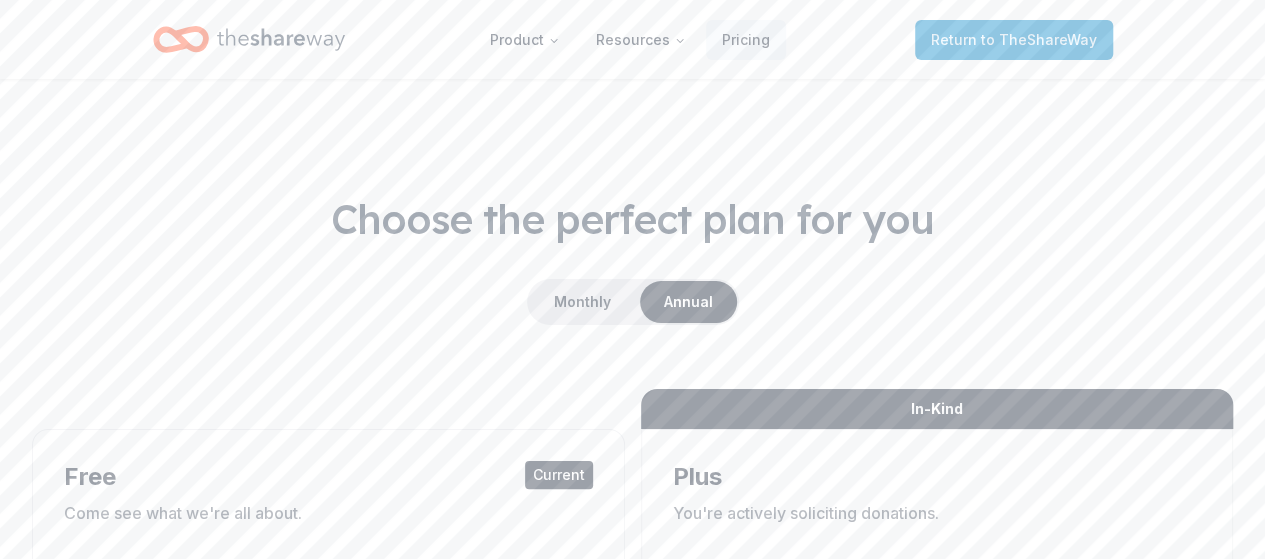 click on "to TheShareWay" at bounding box center [1039, 39] 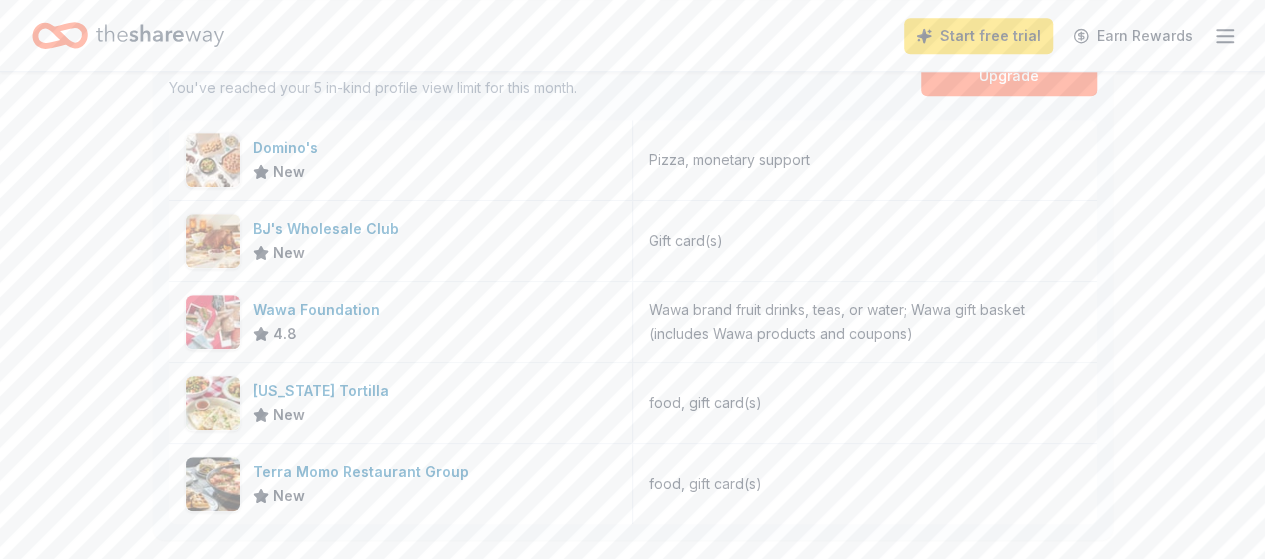 scroll, scrollTop: 600, scrollLeft: 0, axis: vertical 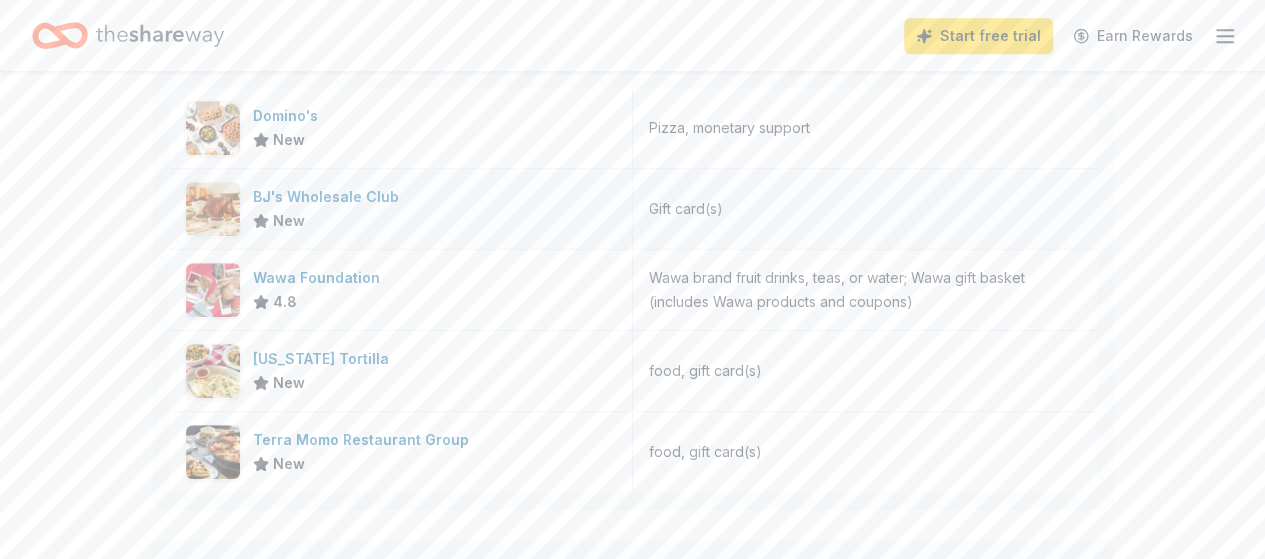 click on "BJ's Wholesale Club" at bounding box center [330, 197] 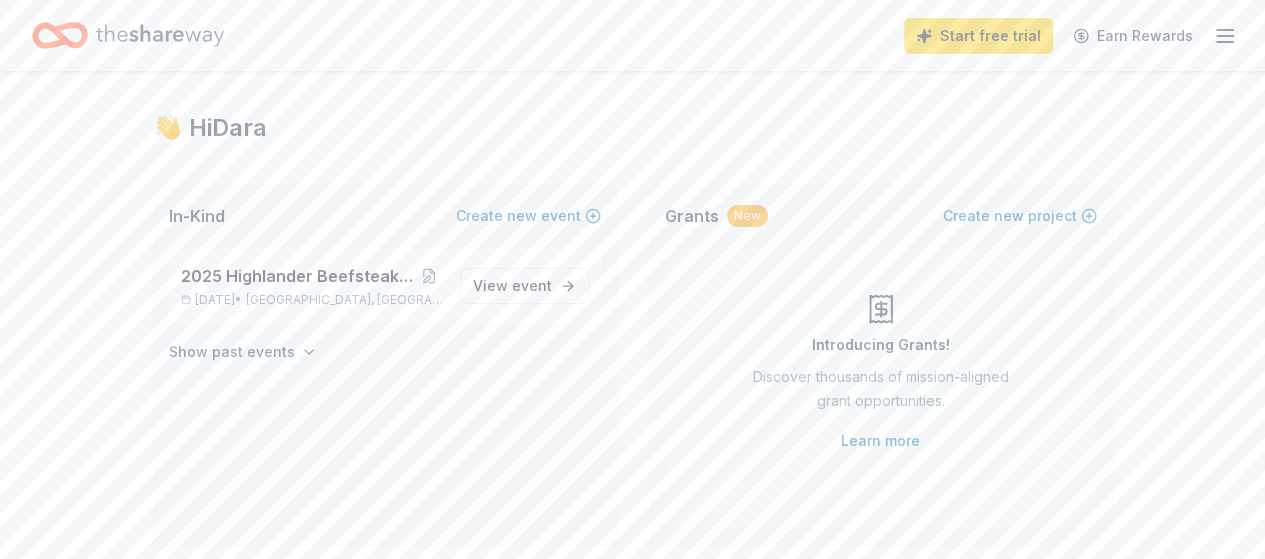 scroll, scrollTop: 0, scrollLeft: 0, axis: both 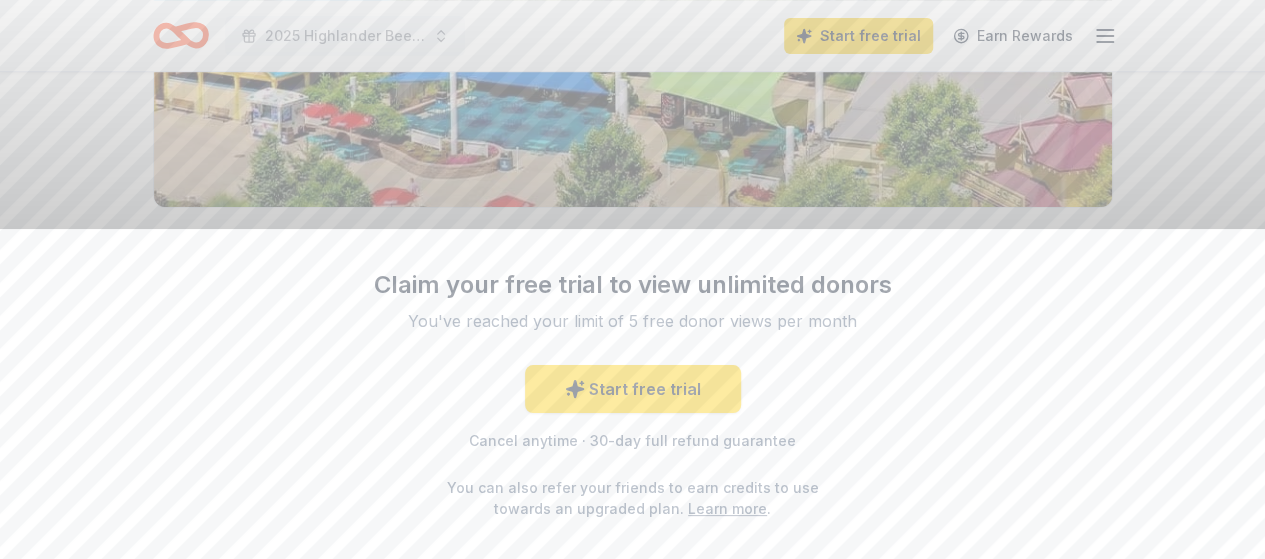 click on "Claim your free trial to view unlimited donors You've reached your limit of 5 free donor views per month Start free  trial Cancel anytime · 30-day full refund guarantee You can also refer your friends to earn credits to use towards an upgraded plan.   Learn more ." at bounding box center [632, 394] 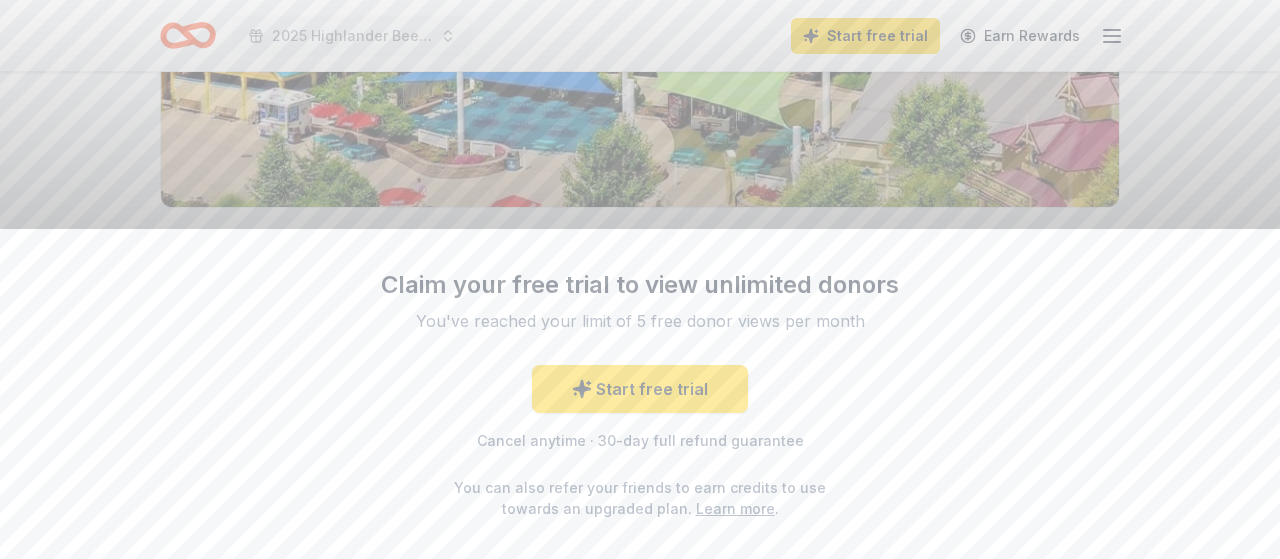 click on "Claim your free trial to view unlimited donors You've reached your limit of 5 free donor views per month Start free  trial Cancel anytime · 30-day full refund guarantee You can also refer your friends to earn credits to use towards an upgraded plan.   Learn more ." at bounding box center (640, 279) 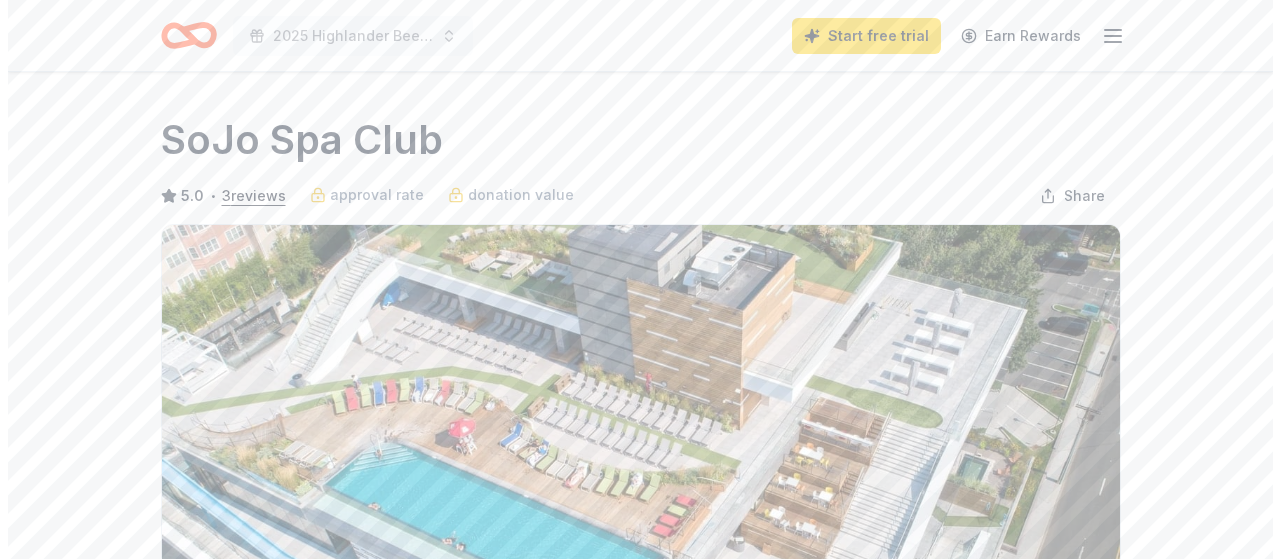 scroll, scrollTop: 400, scrollLeft: 0, axis: vertical 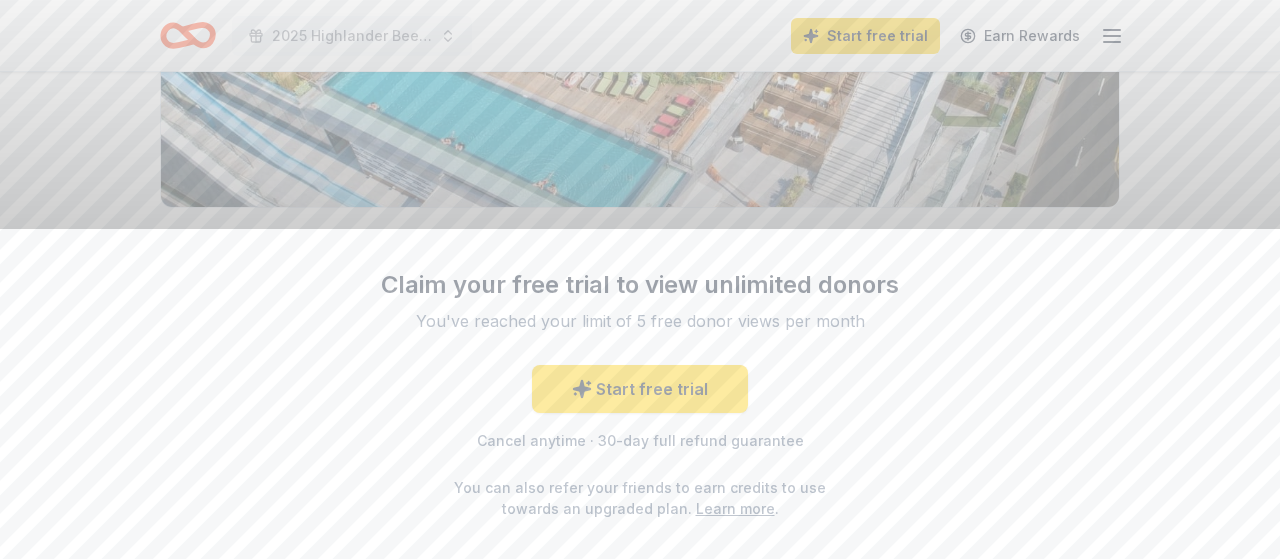 click on "Claim your free trial to view unlimited donors You've reached your limit of 5 free donor views per month Start free  trial Cancel anytime · 30-day full refund guarantee You can also refer your friends to earn credits to use towards an upgraded plan.   Learn more ." at bounding box center [640, 279] 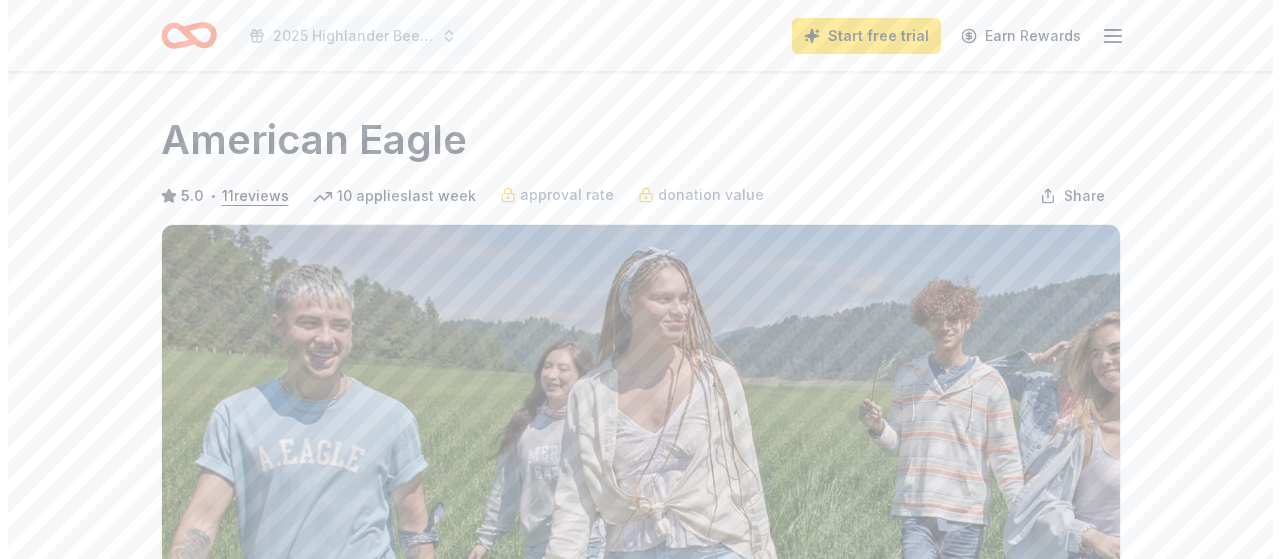 scroll, scrollTop: 0, scrollLeft: 0, axis: both 